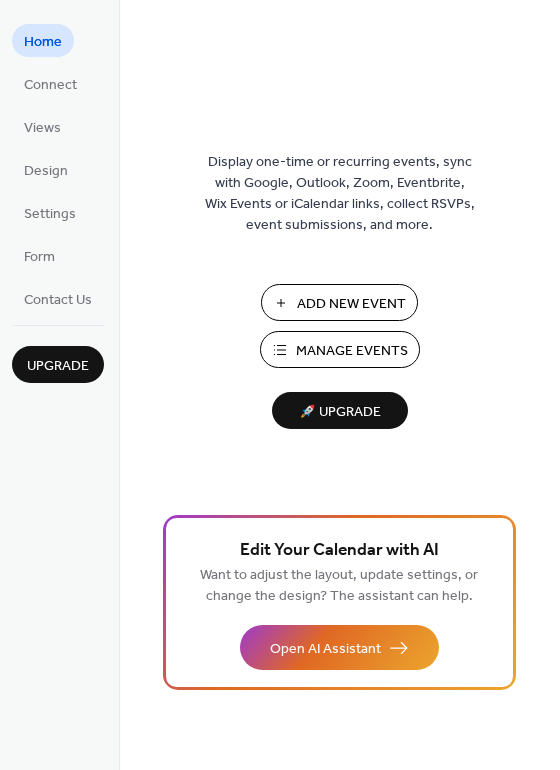 scroll, scrollTop: 0, scrollLeft: 0, axis: both 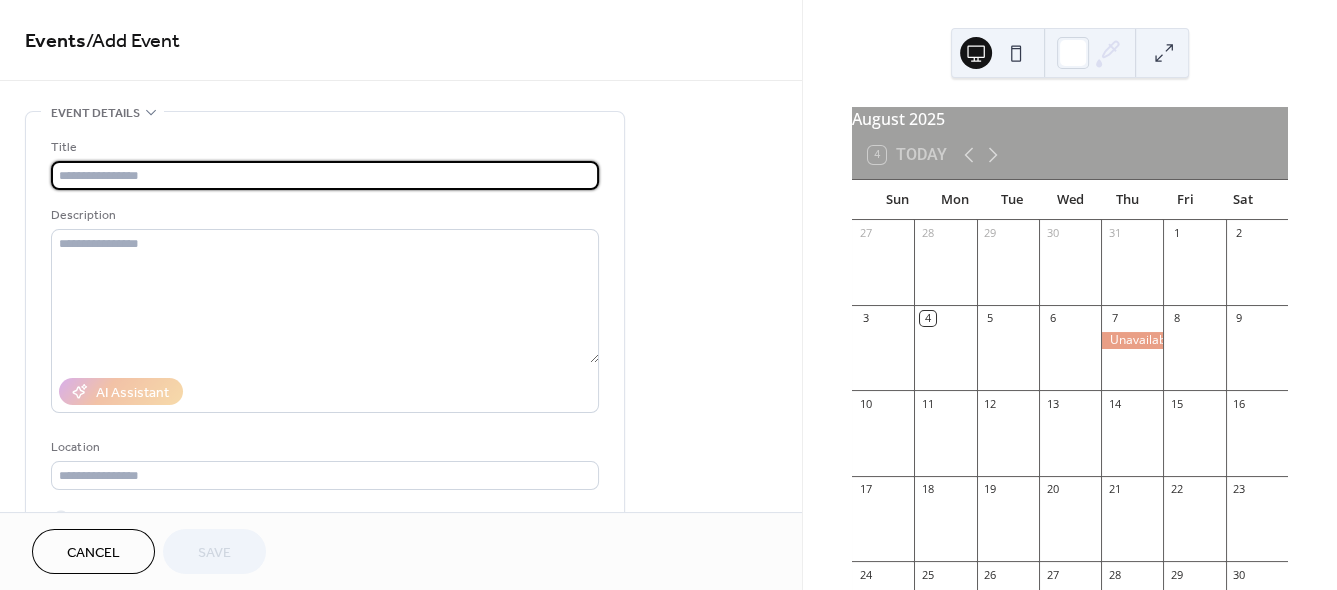 click at bounding box center (1070, 357) 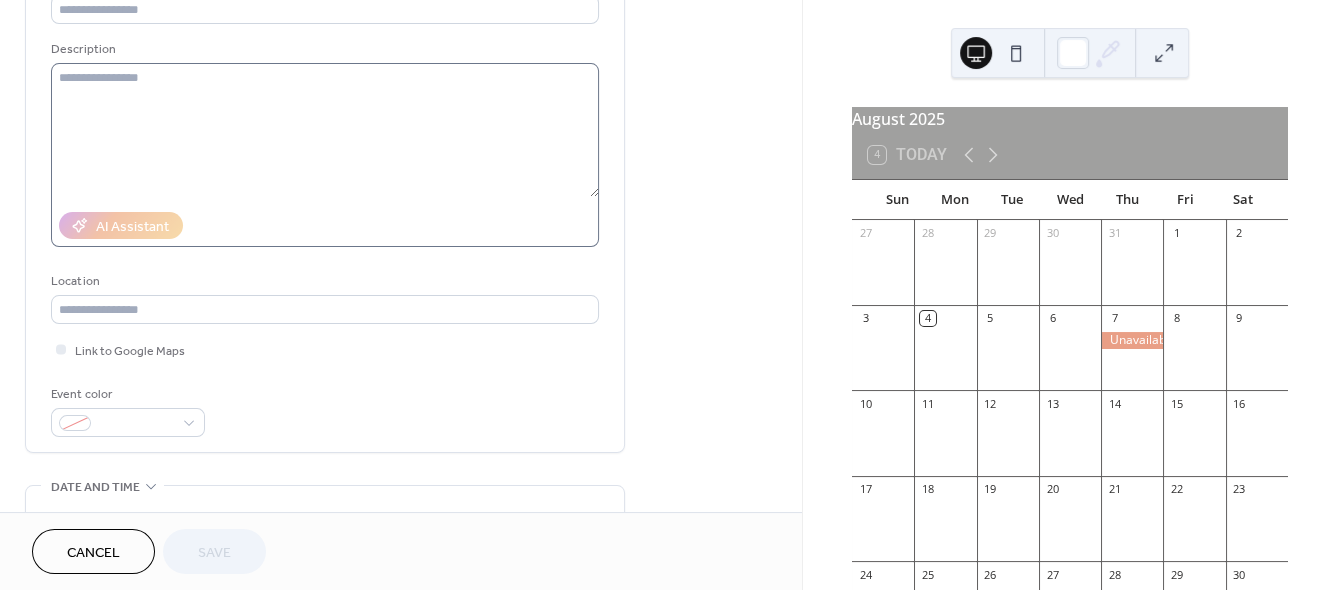 scroll, scrollTop: 416, scrollLeft: 0, axis: vertical 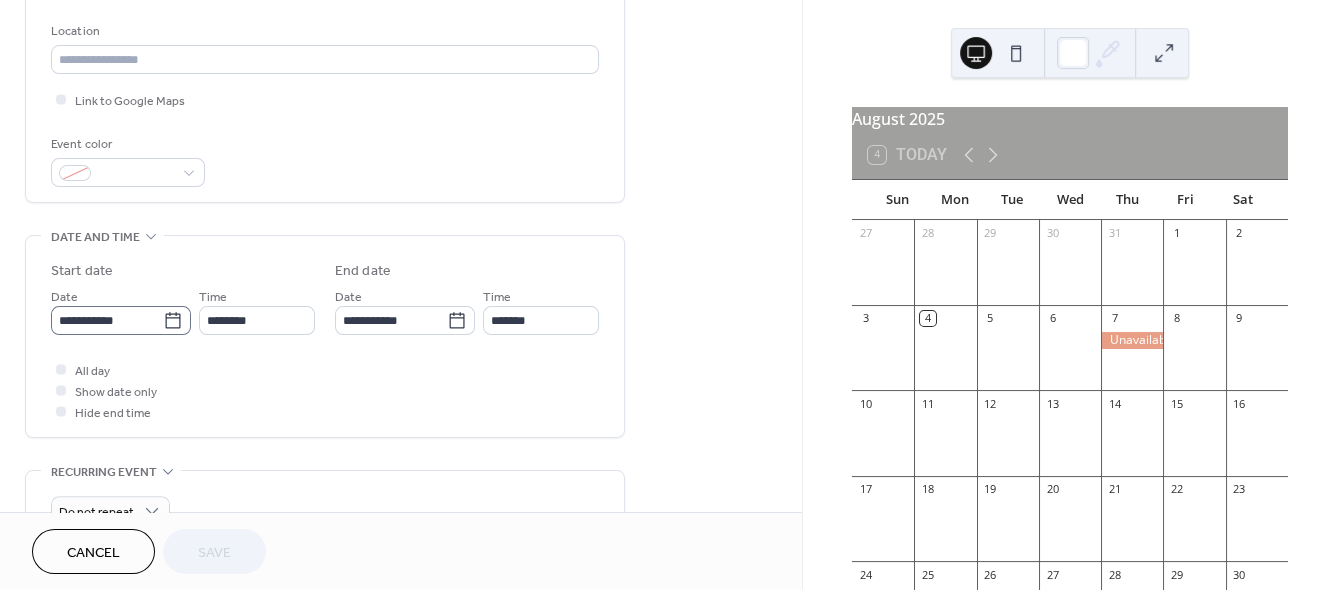 click 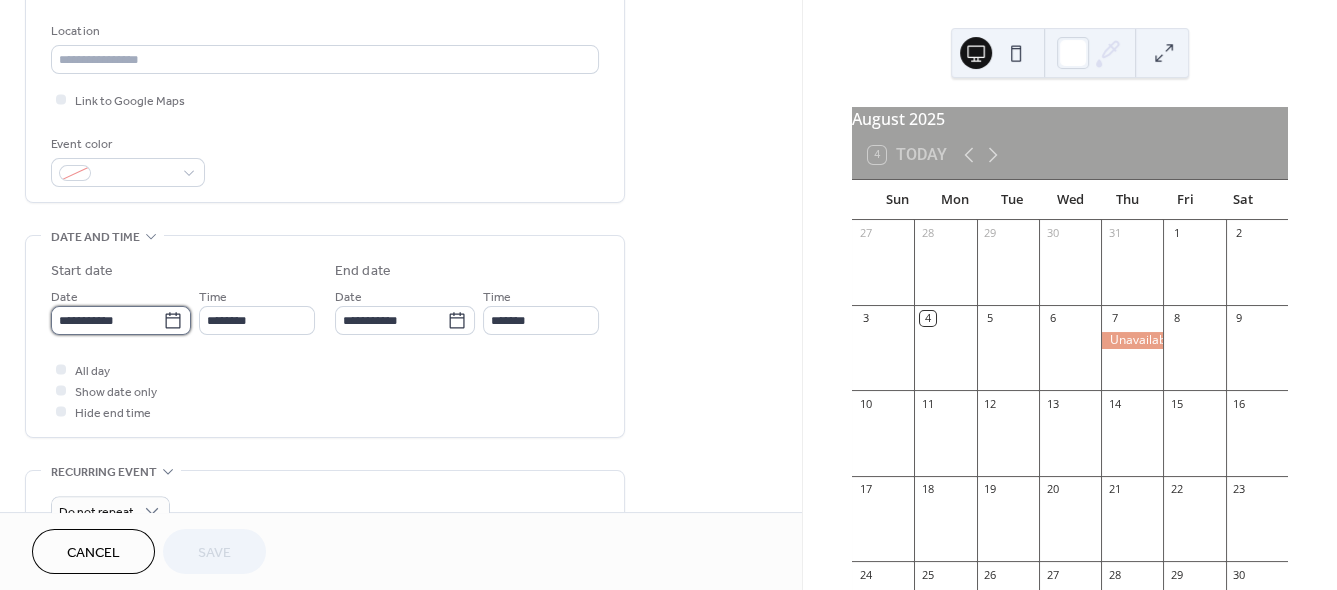 click on "**********" at bounding box center [107, 320] 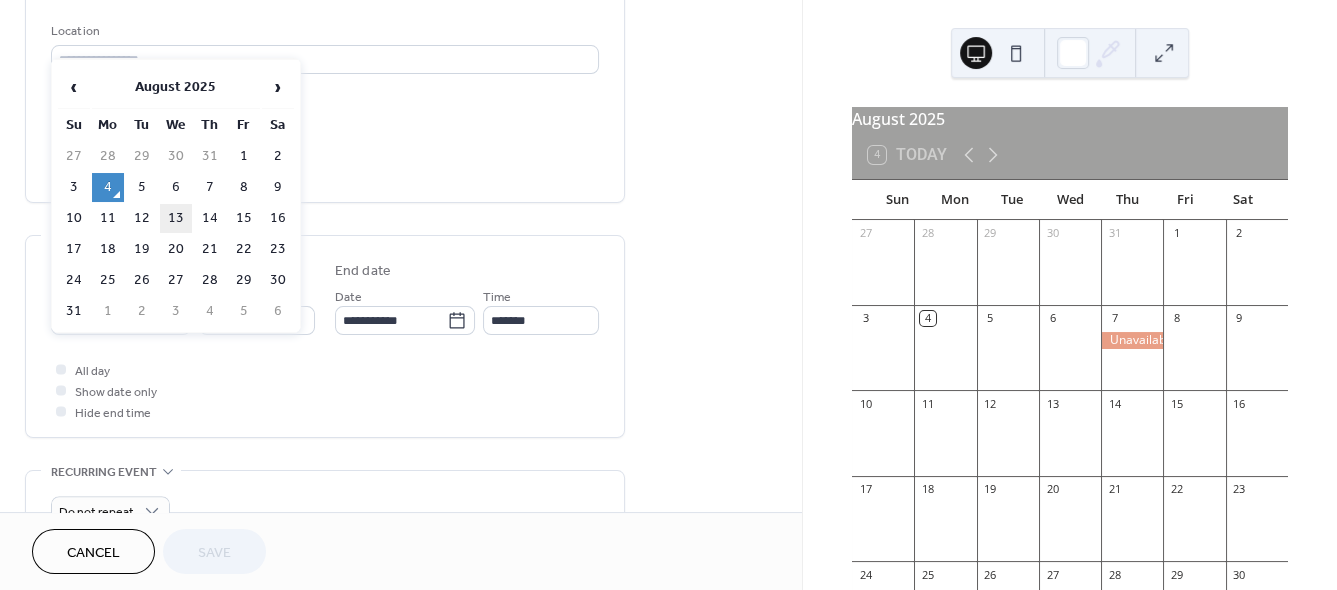click on "13" at bounding box center [176, 218] 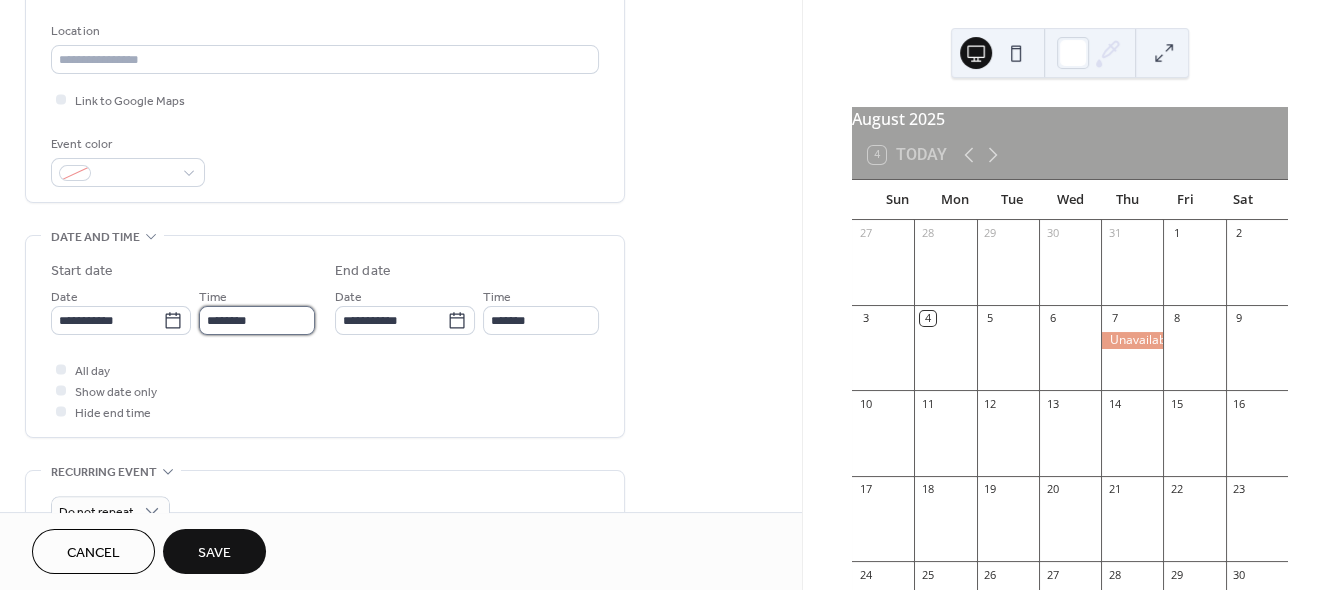 click on "********" at bounding box center [257, 320] 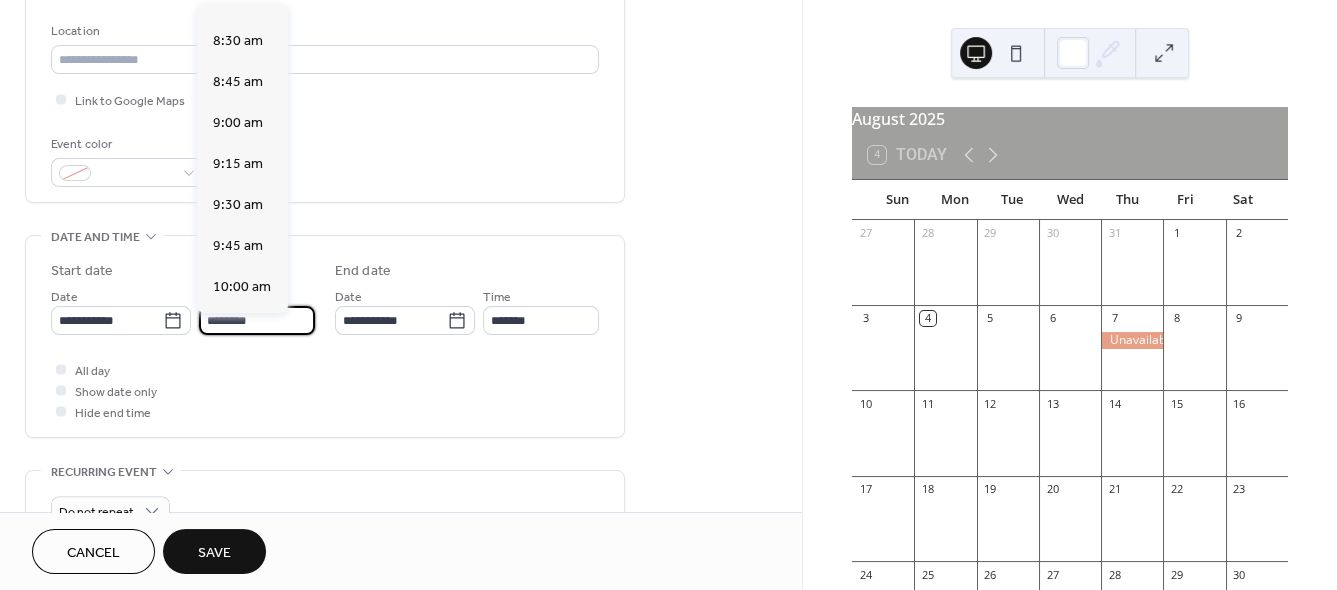 scroll, scrollTop: 1408, scrollLeft: 0, axis: vertical 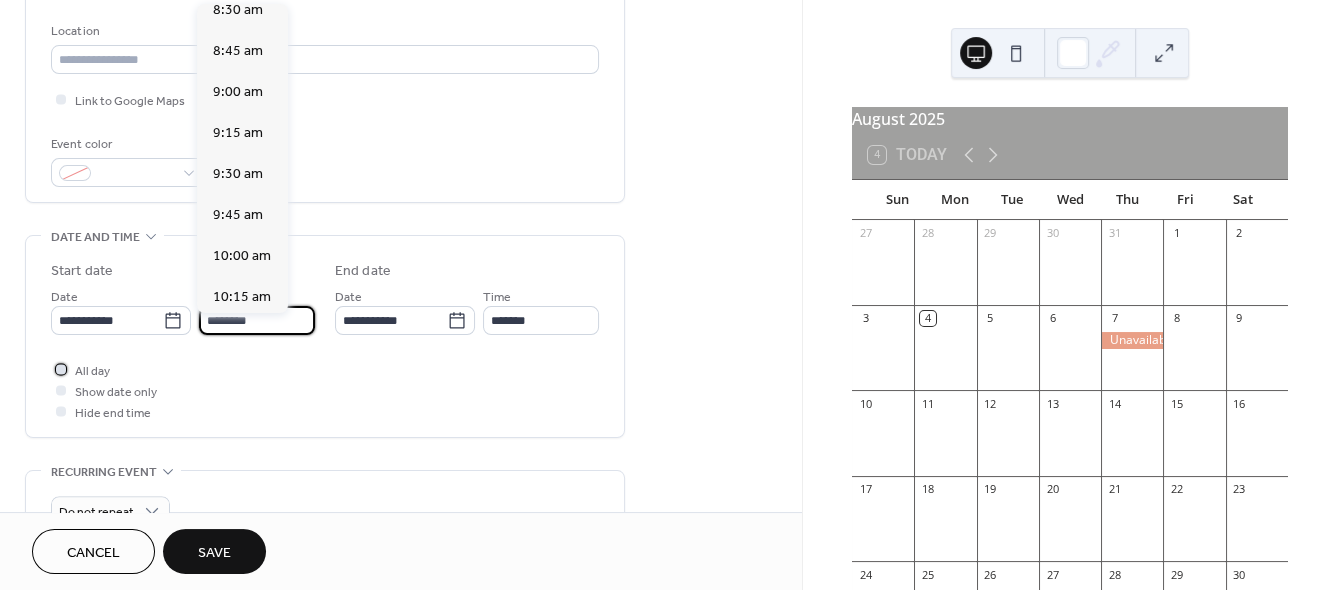 click at bounding box center (61, 369) 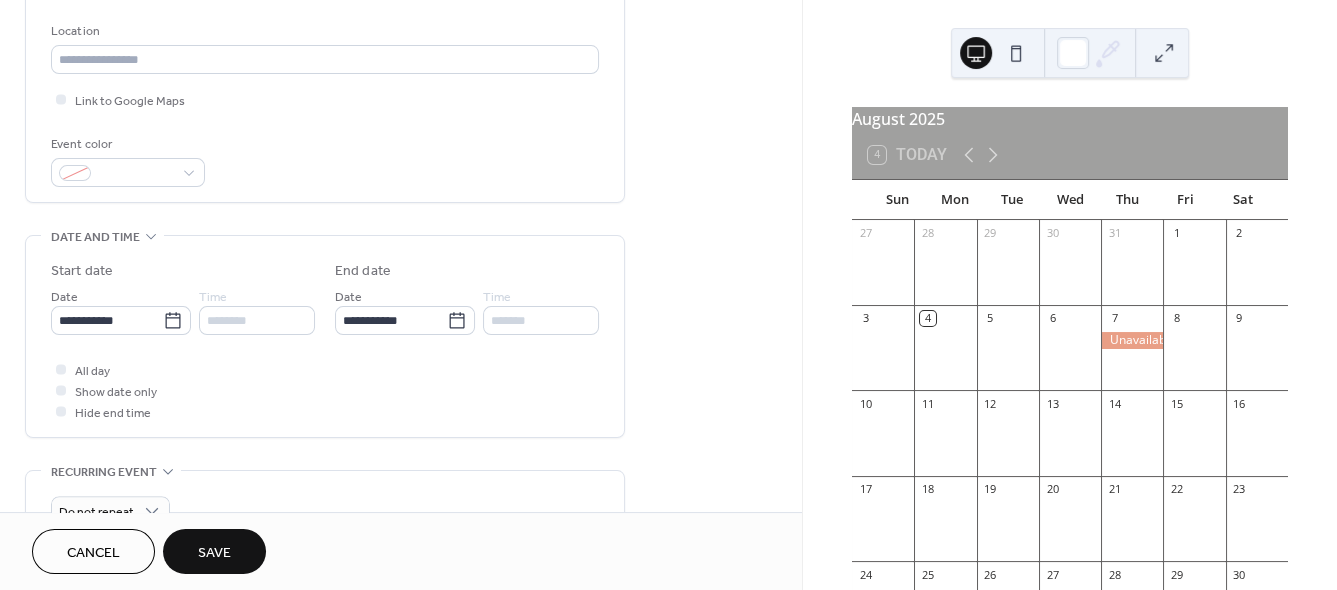 click on "Save" at bounding box center (214, 553) 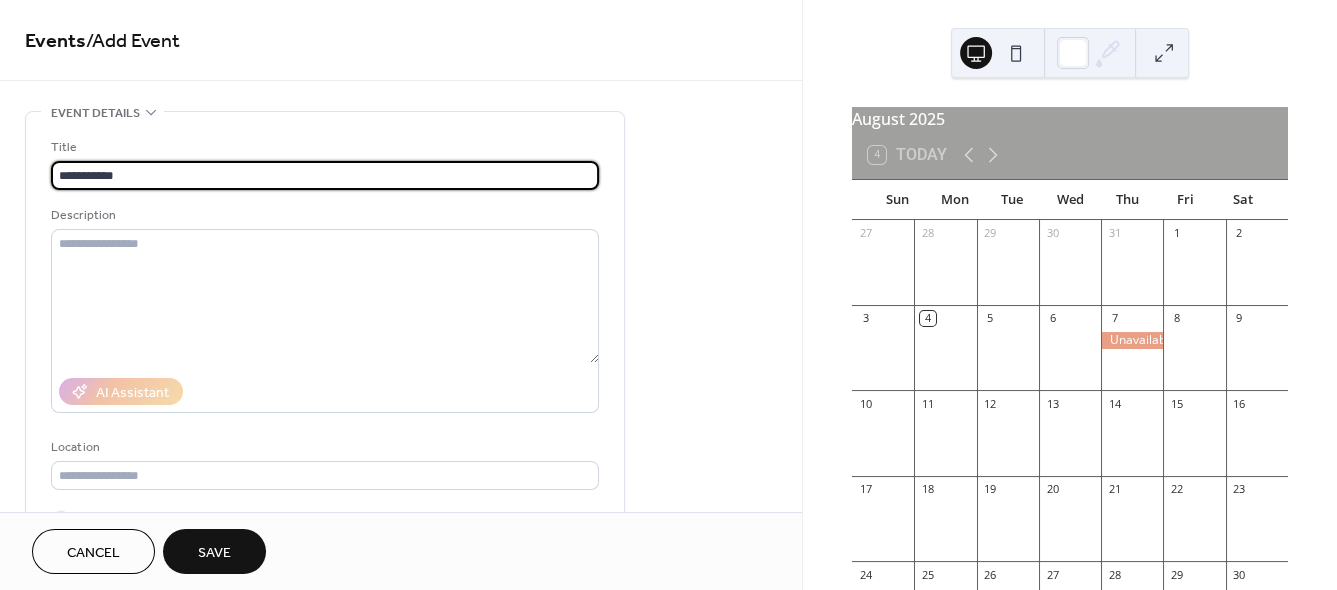 drag, startPoint x: 126, startPoint y: 176, endPoint x: -8, endPoint y: 141, distance: 138.49548 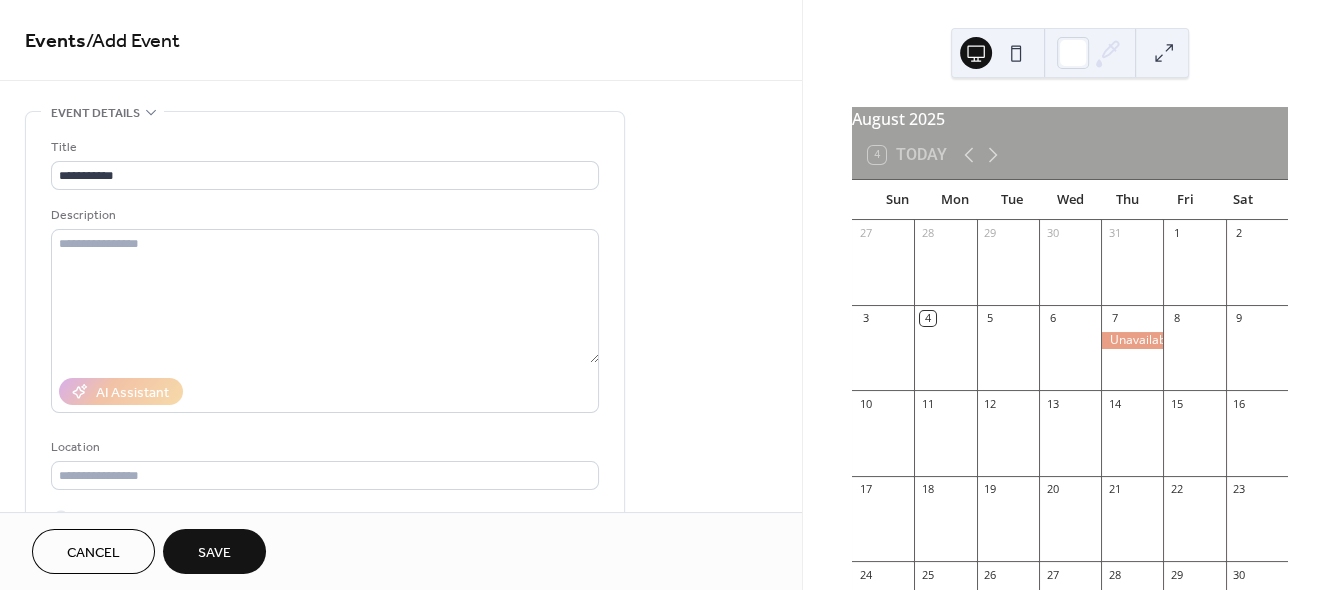 click on "Save" at bounding box center [214, 553] 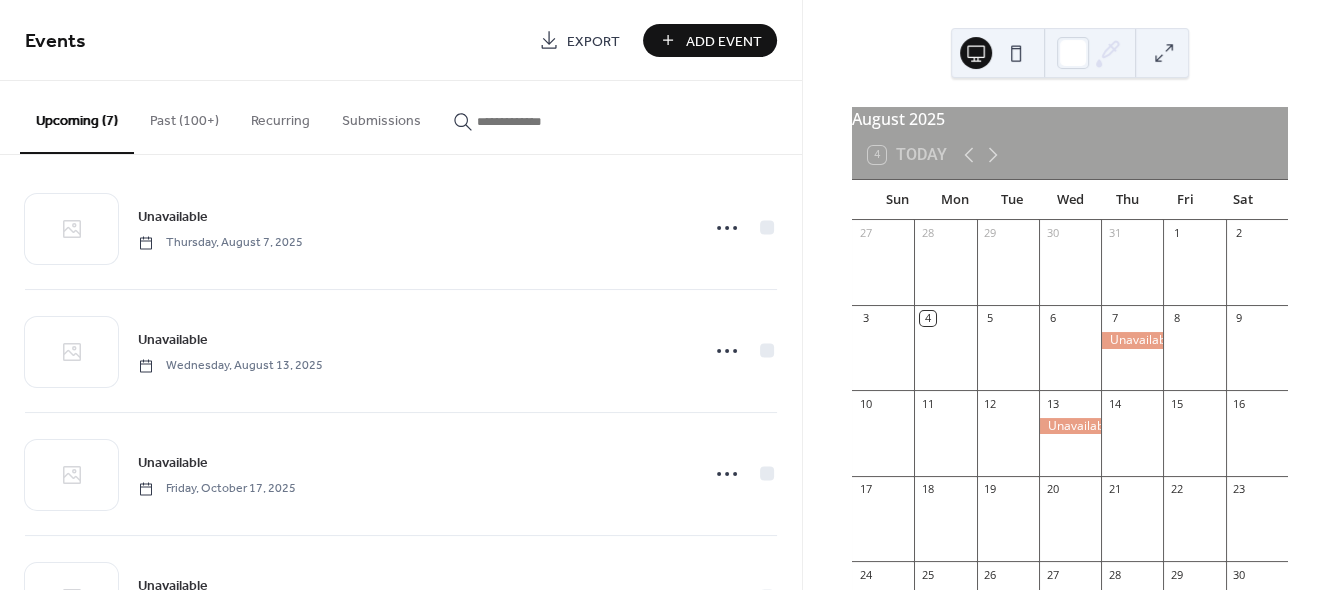 scroll, scrollTop: 0, scrollLeft: 0, axis: both 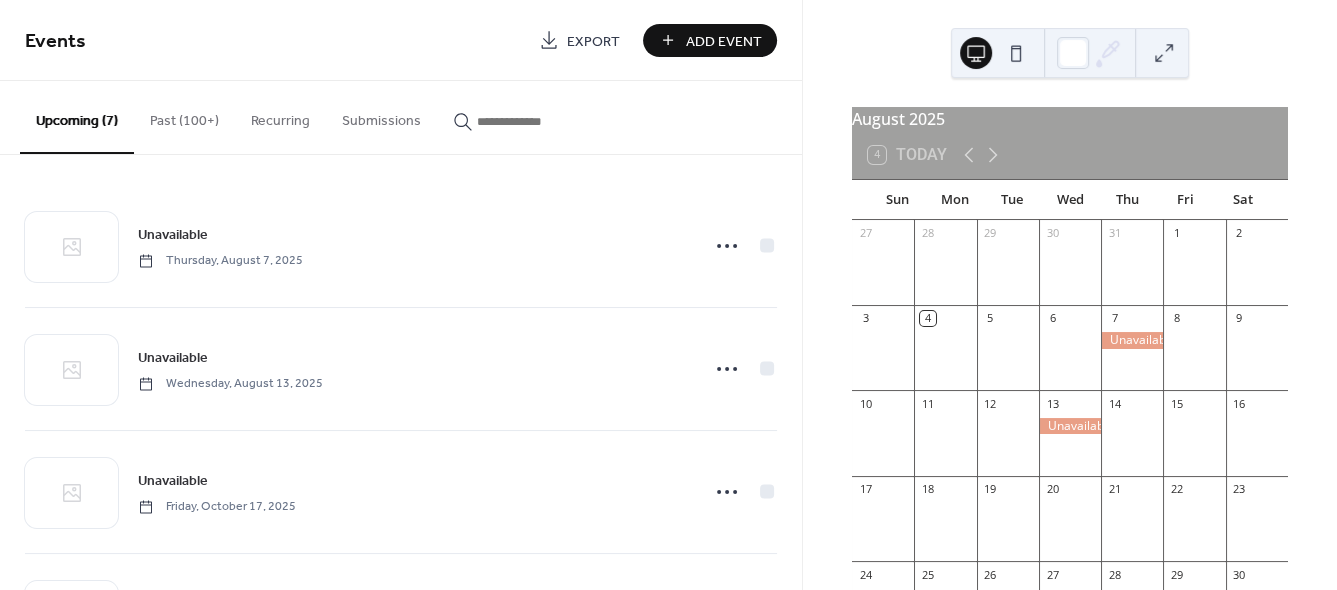 click on "Add Event" at bounding box center [724, 41] 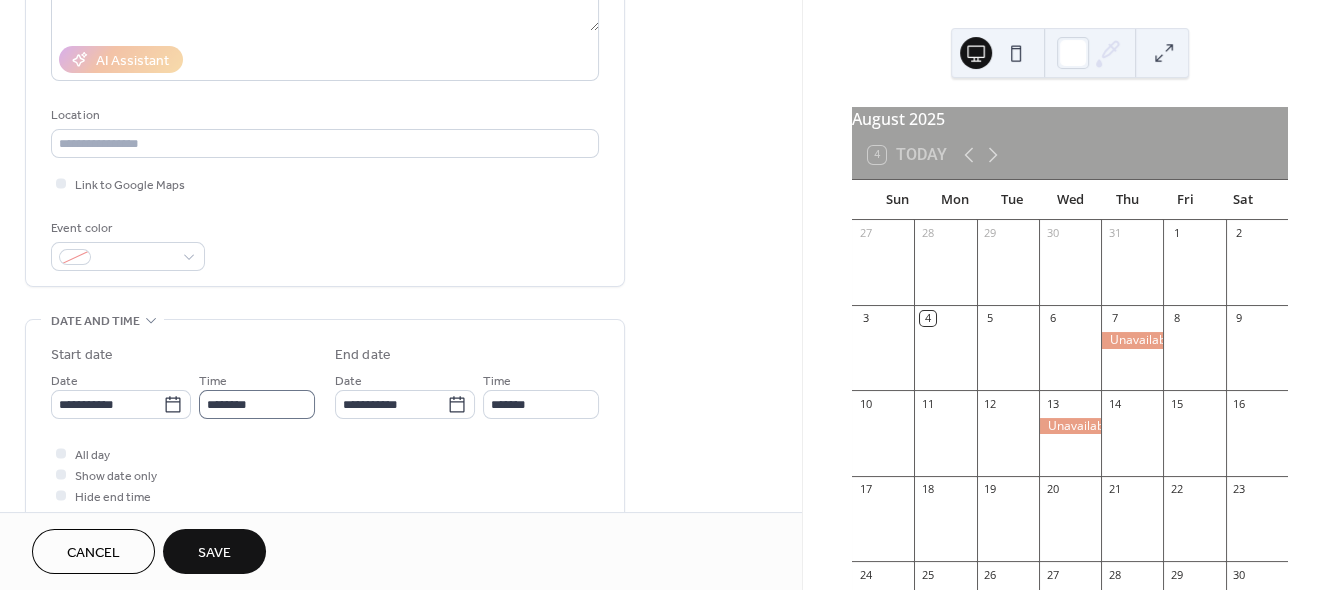 scroll, scrollTop: 416, scrollLeft: 0, axis: vertical 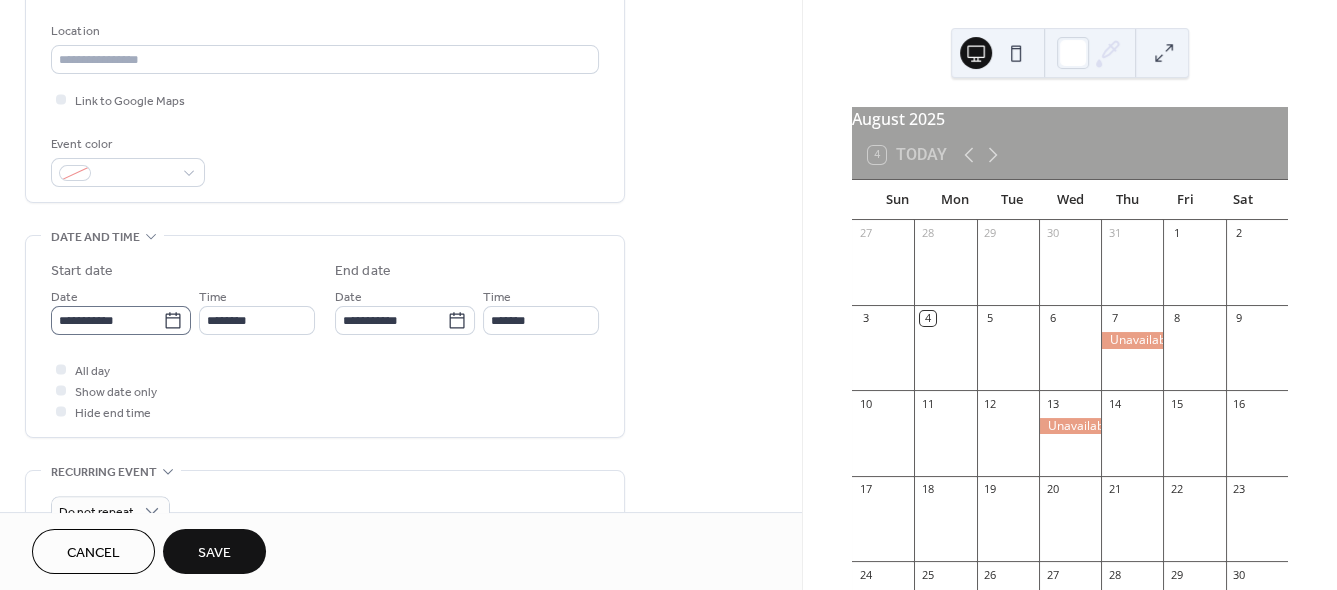 type on "**********" 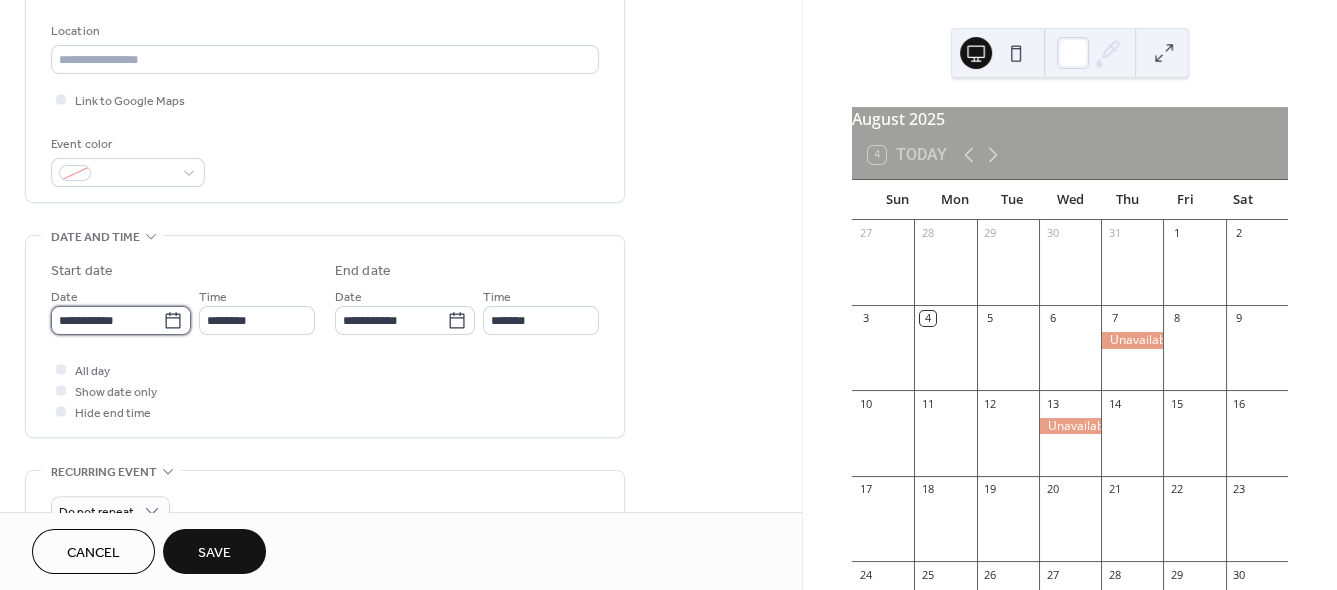 click on "**********" at bounding box center (107, 320) 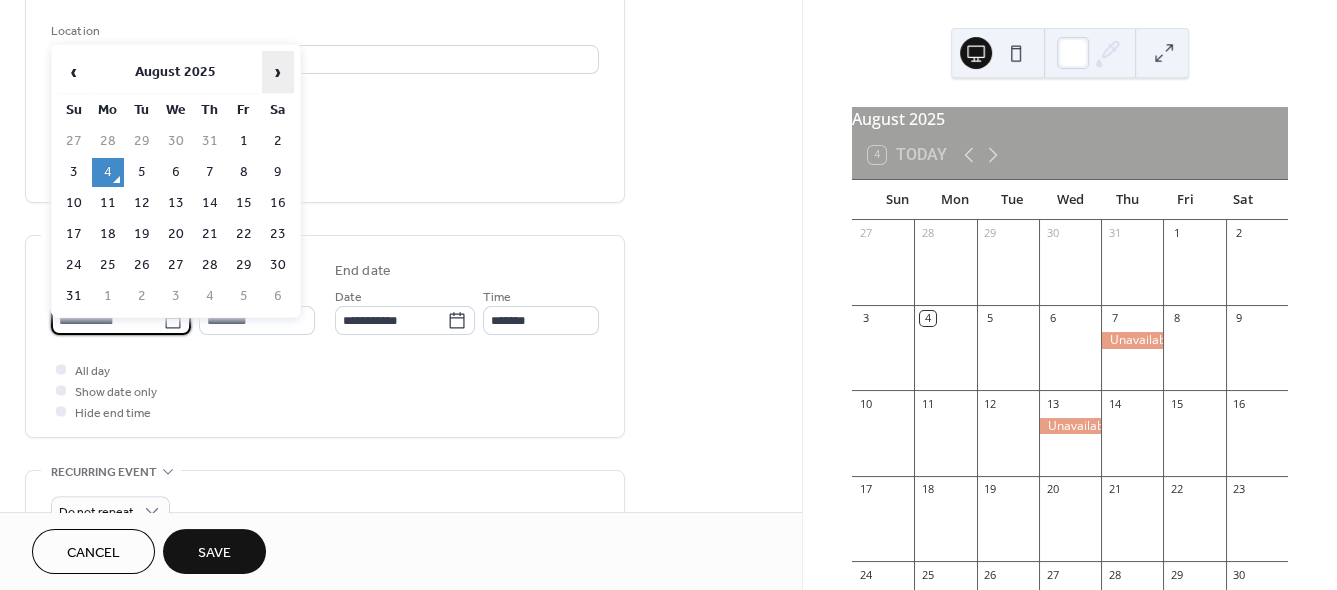 click on "›" at bounding box center [278, 72] 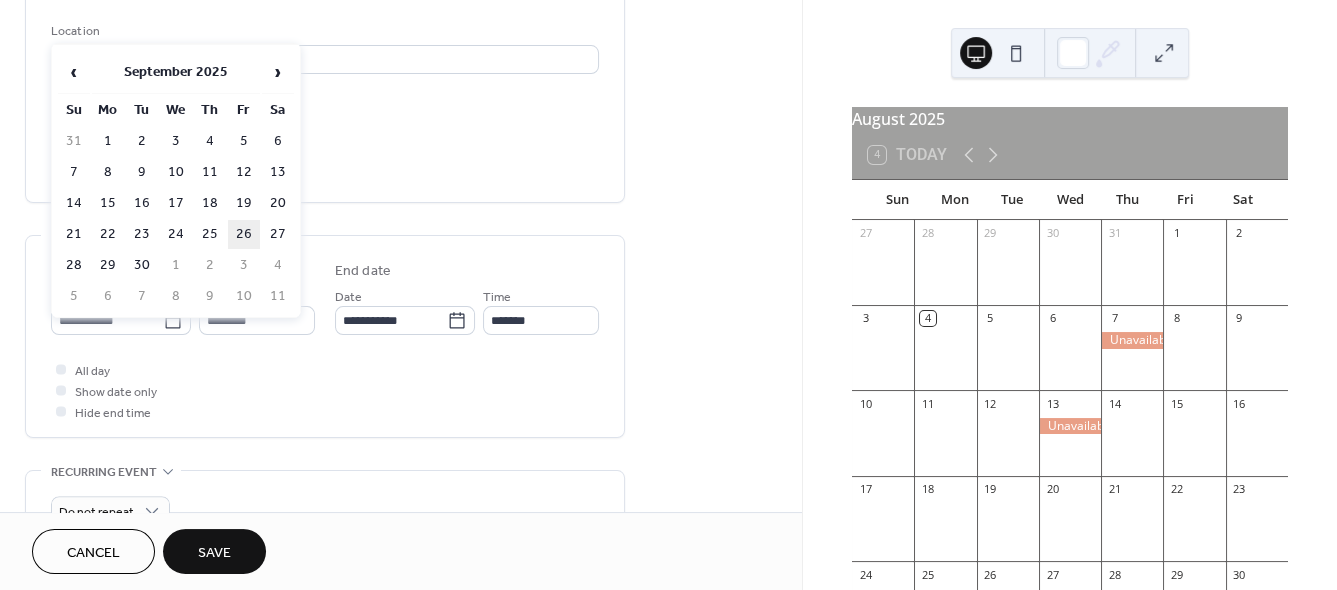 click on "26" at bounding box center (244, 234) 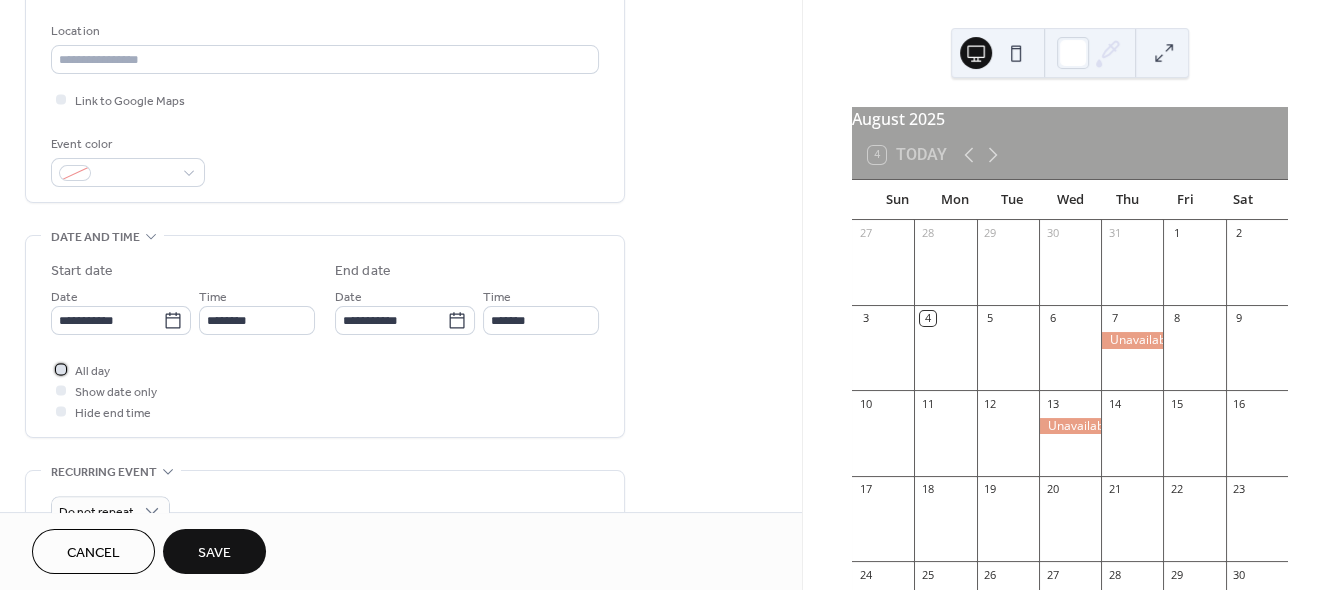 click at bounding box center (61, 369) 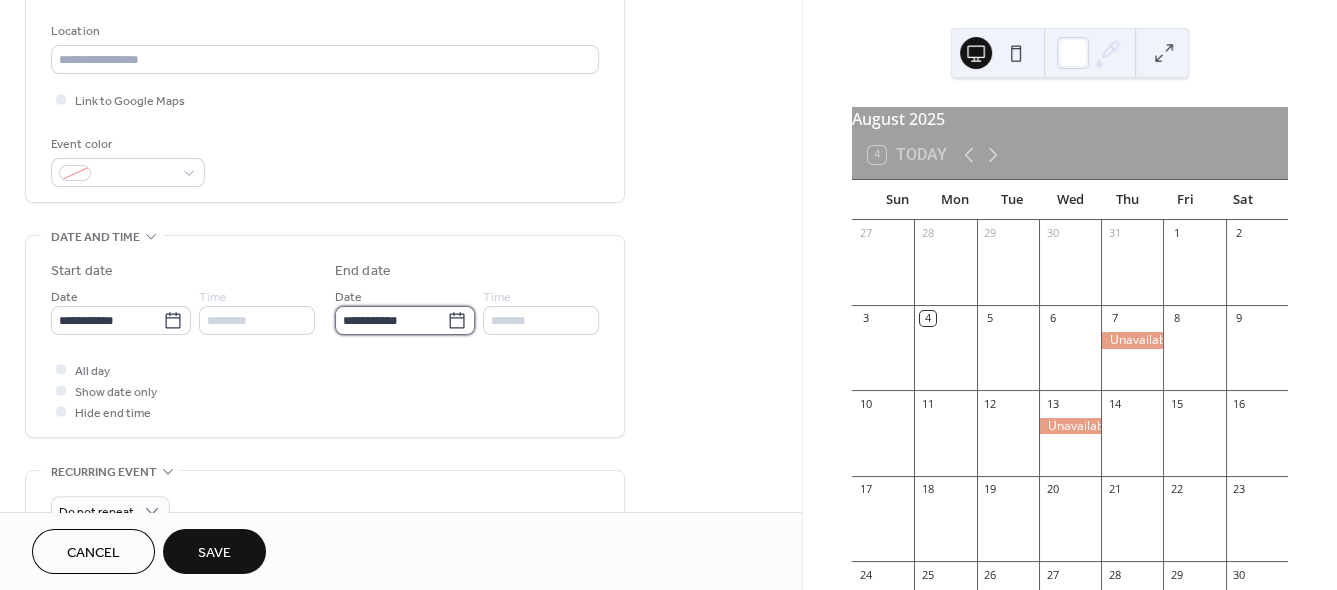 click on "**********" at bounding box center [391, 320] 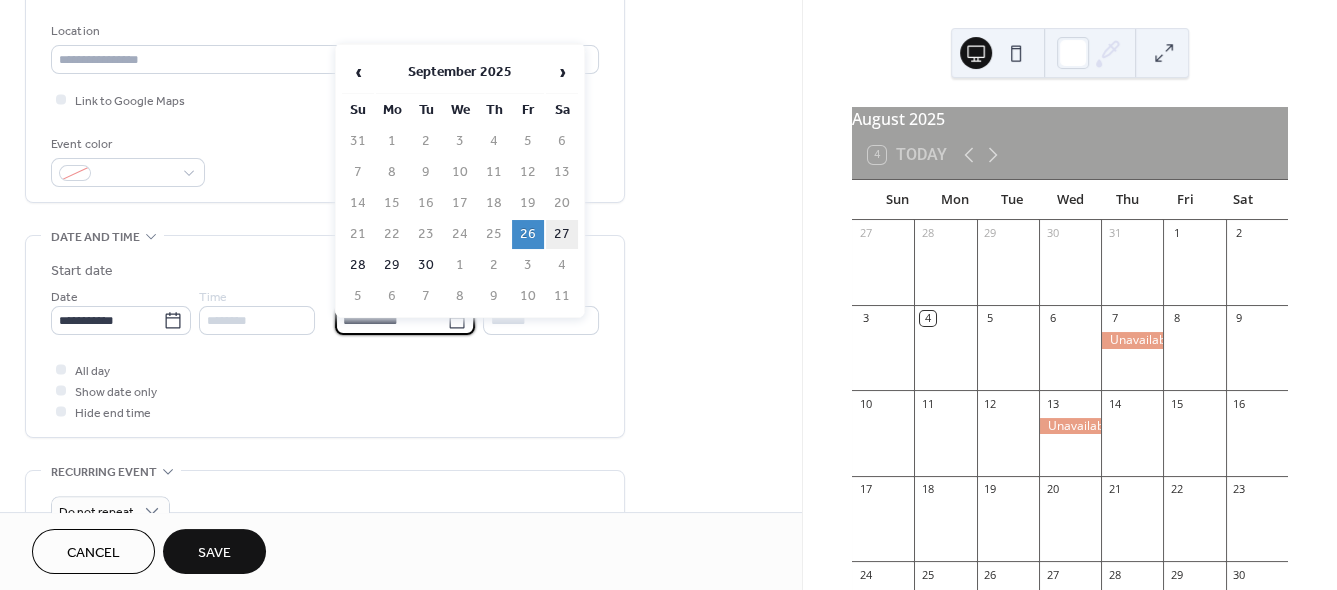 click on "27" at bounding box center (562, 234) 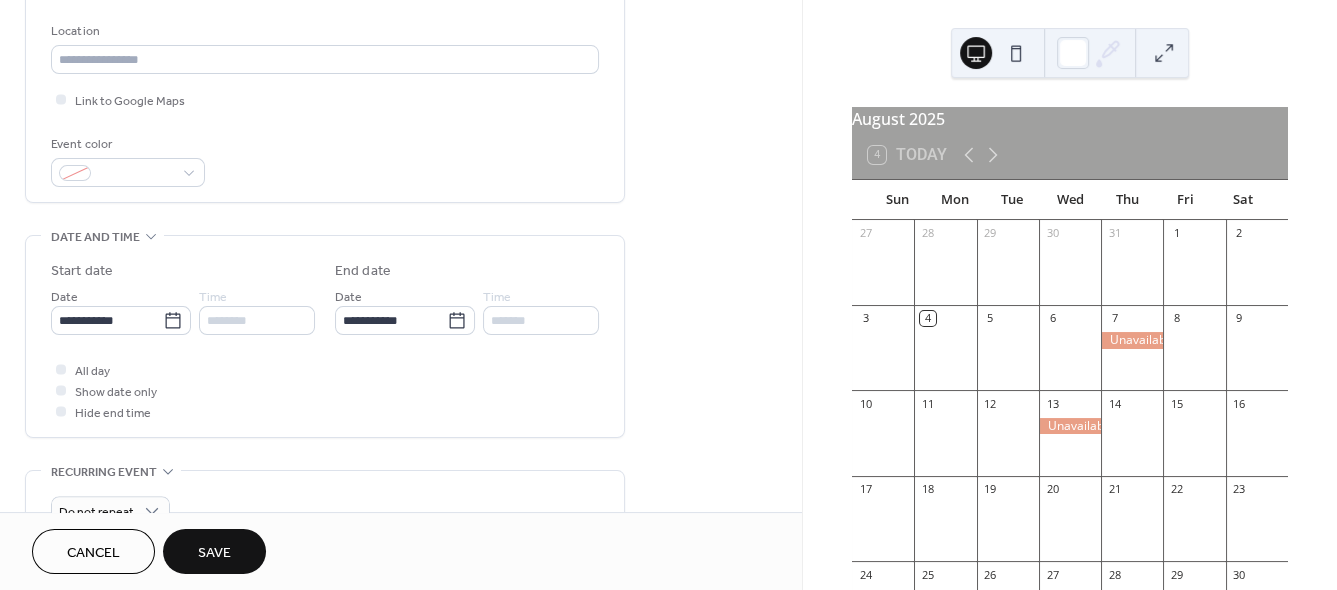 click on "Save" at bounding box center (214, 551) 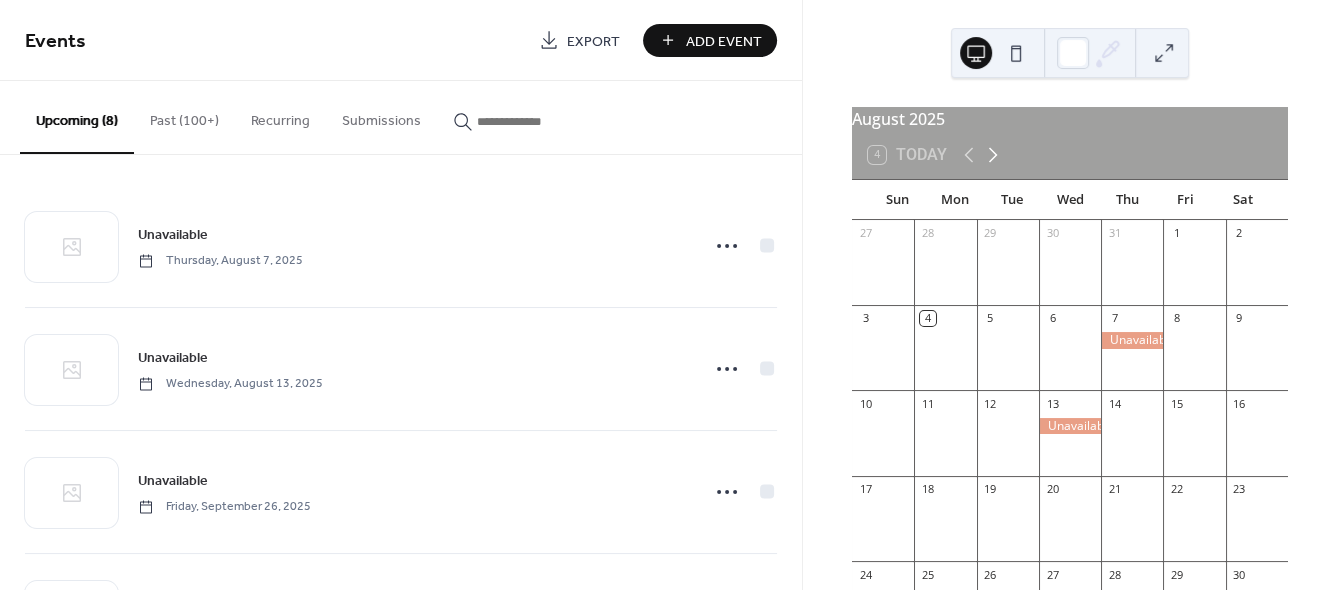 click 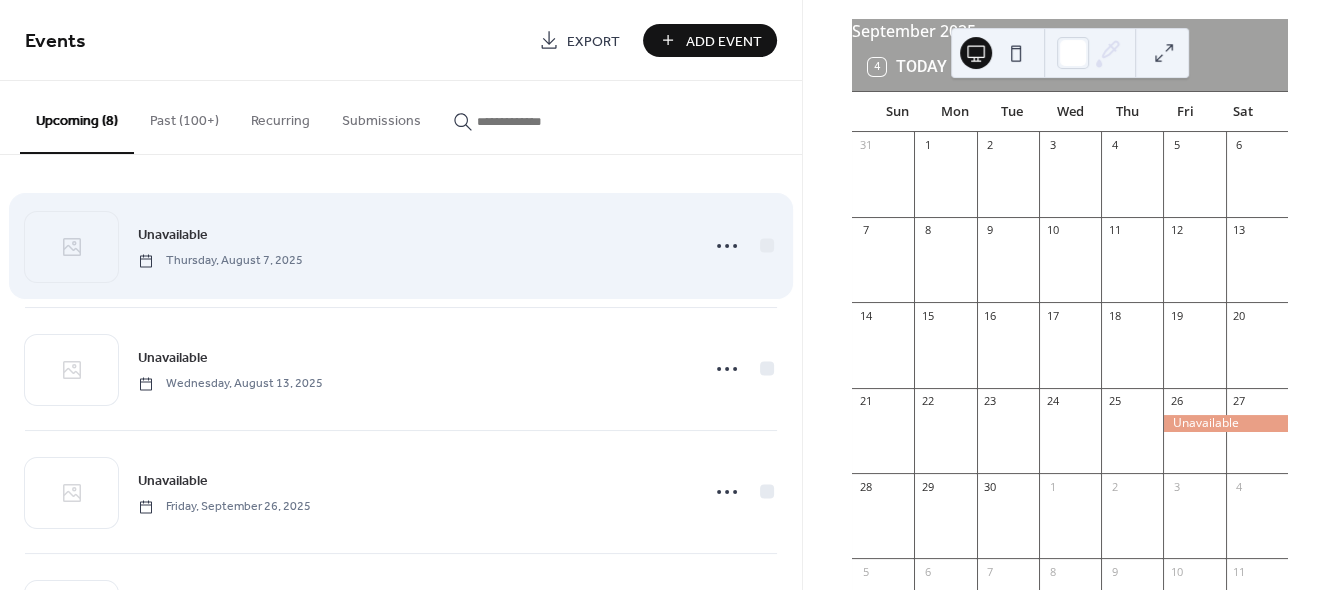 scroll, scrollTop: 96, scrollLeft: 0, axis: vertical 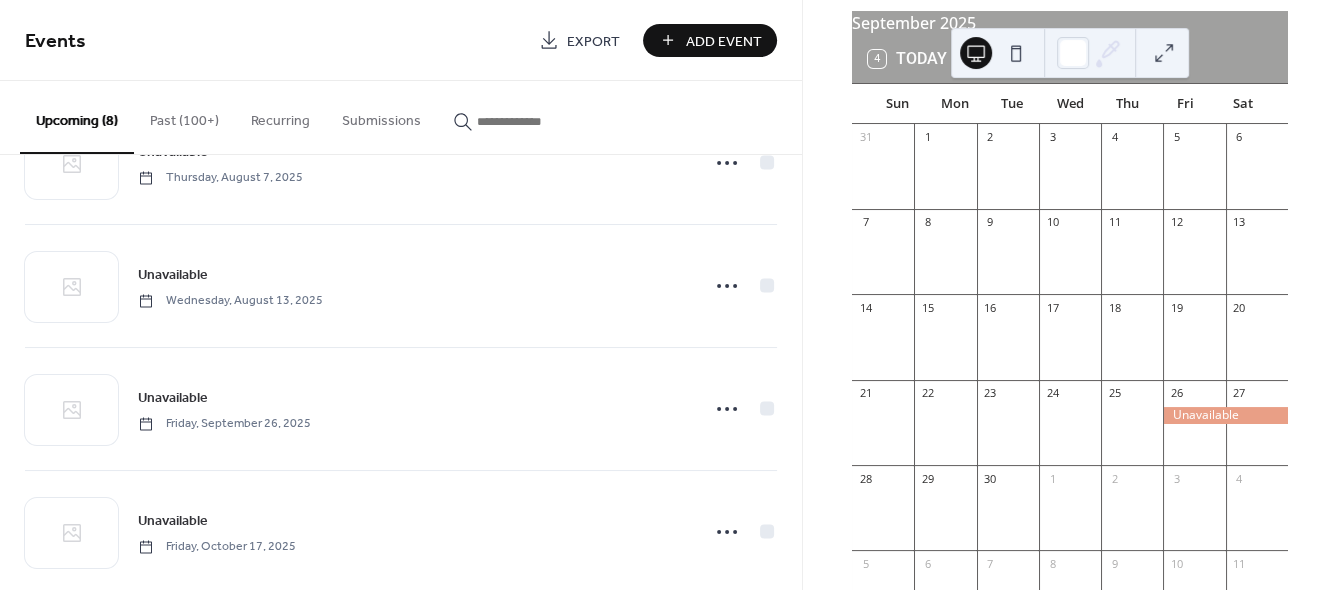 click on "Add Event" at bounding box center (724, 41) 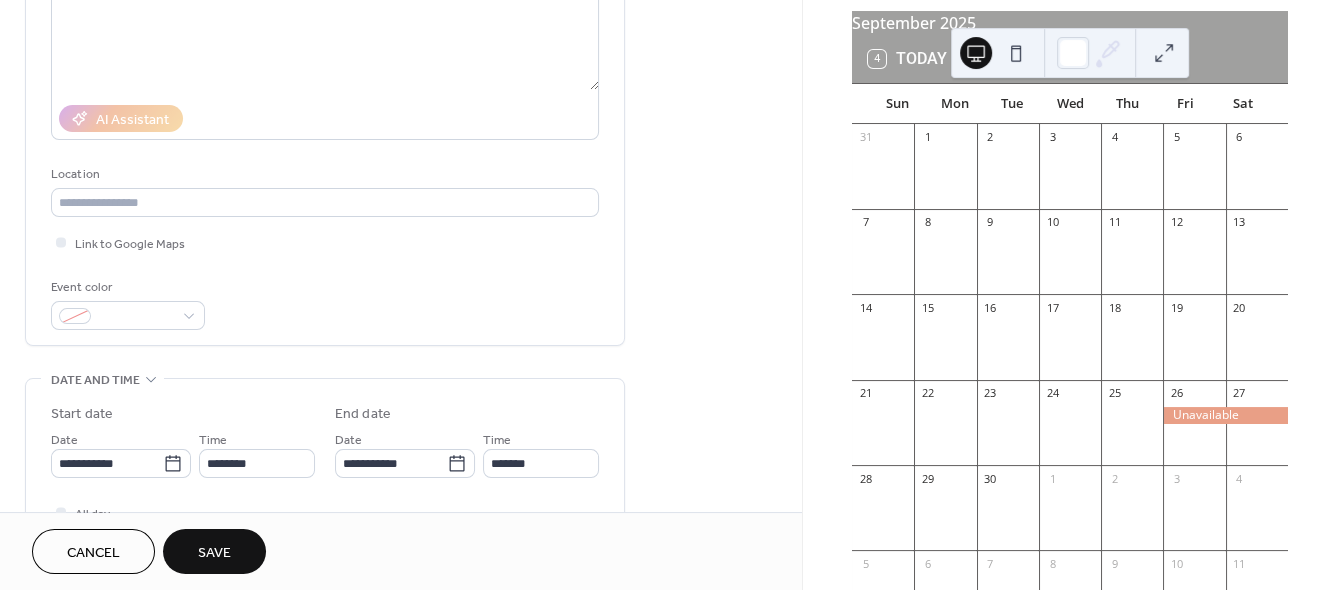 scroll, scrollTop: 332, scrollLeft: 0, axis: vertical 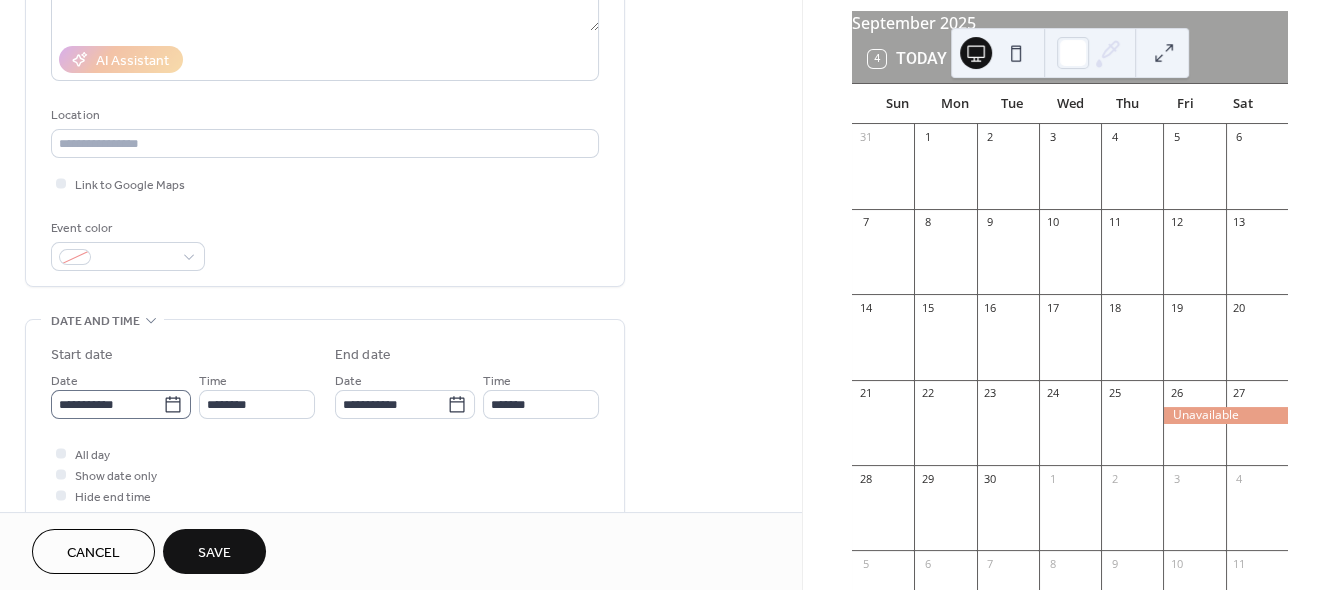 type on "**********" 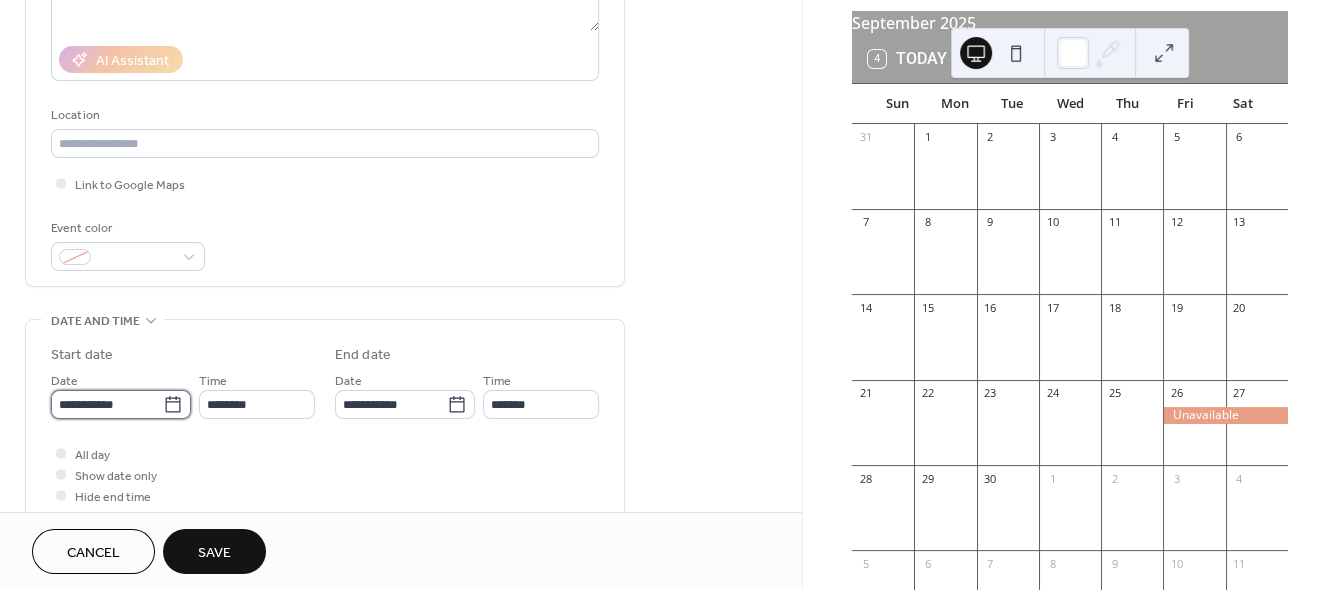 click on "**********" at bounding box center [107, 404] 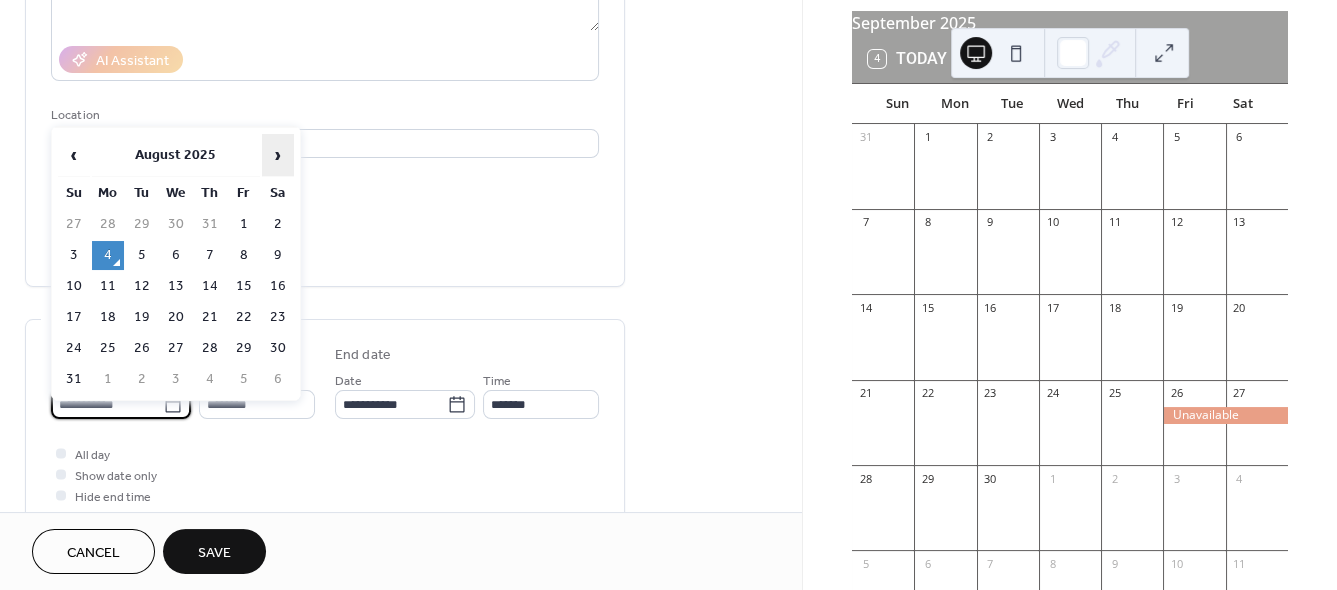 click on "›" at bounding box center (278, 155) 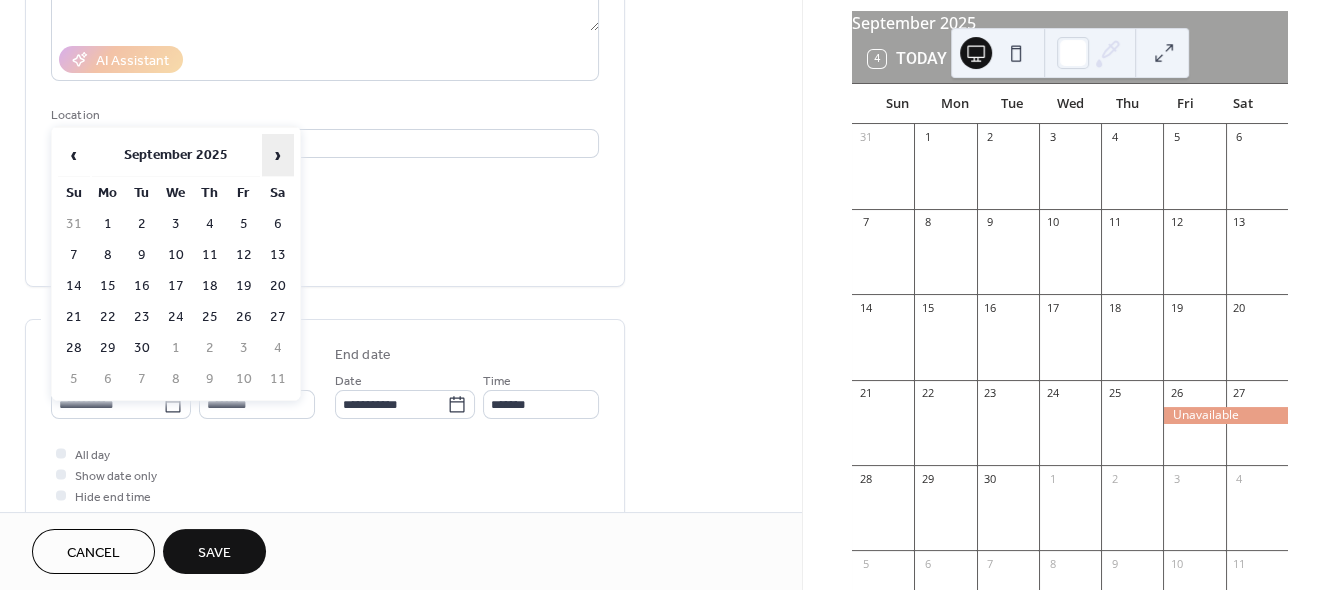 click on "›" at bounding box center [278, 155] 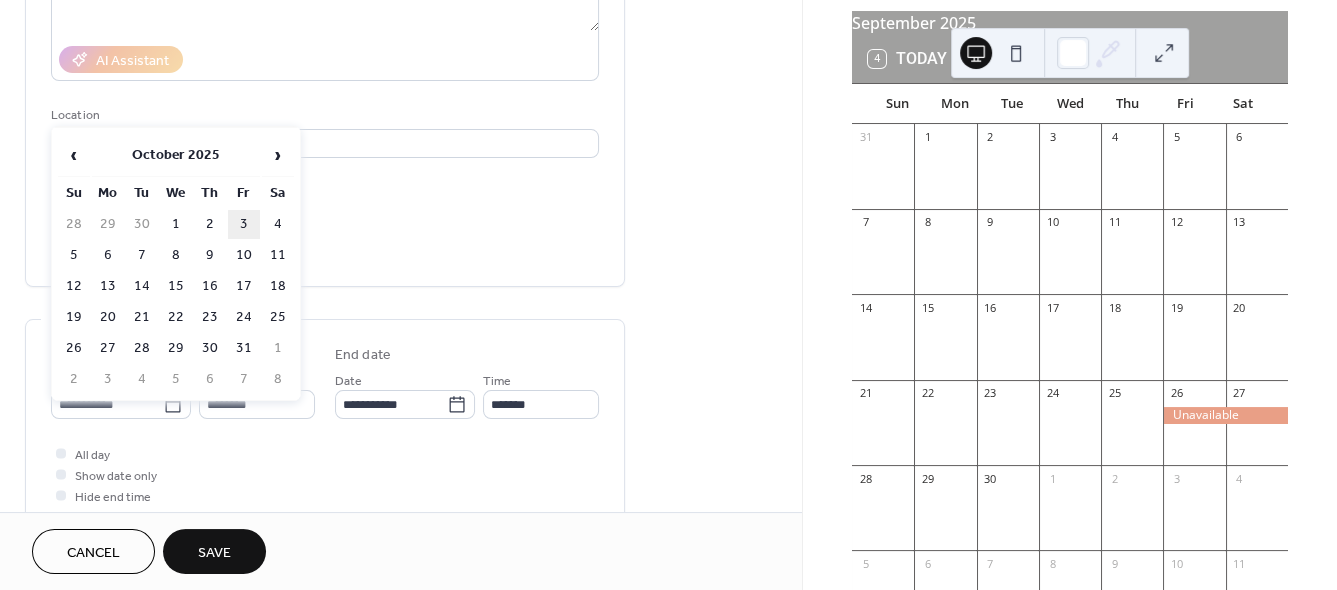 click on "3" at bounding box center [244, 224] 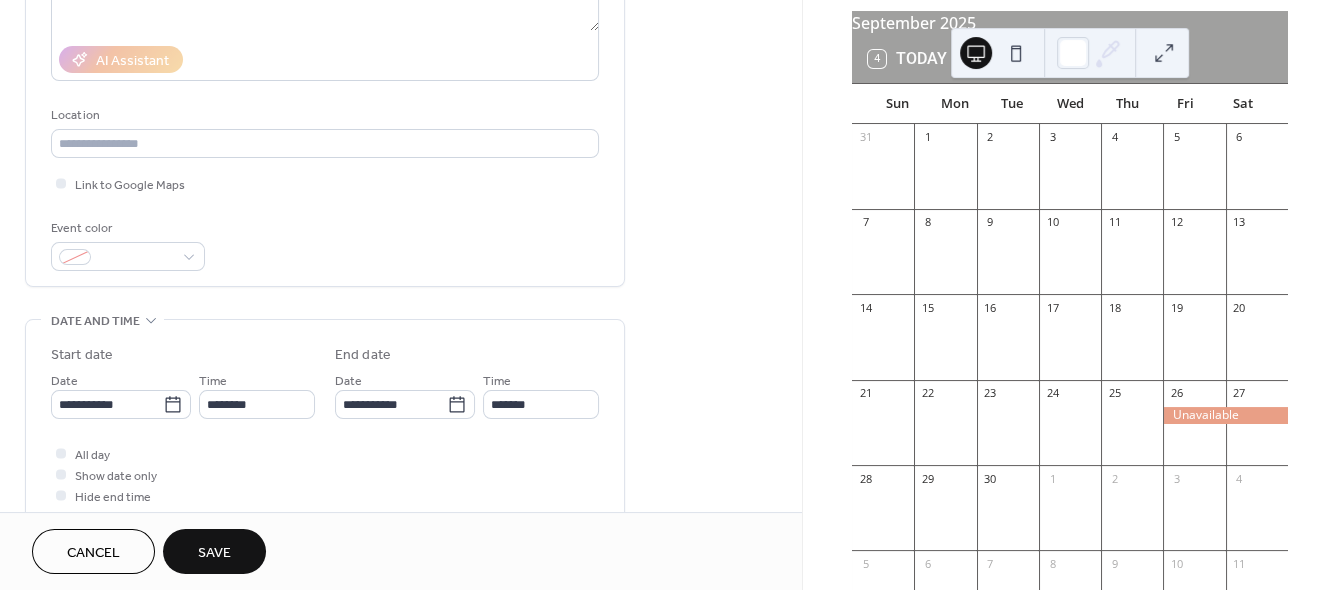 type on "**********" 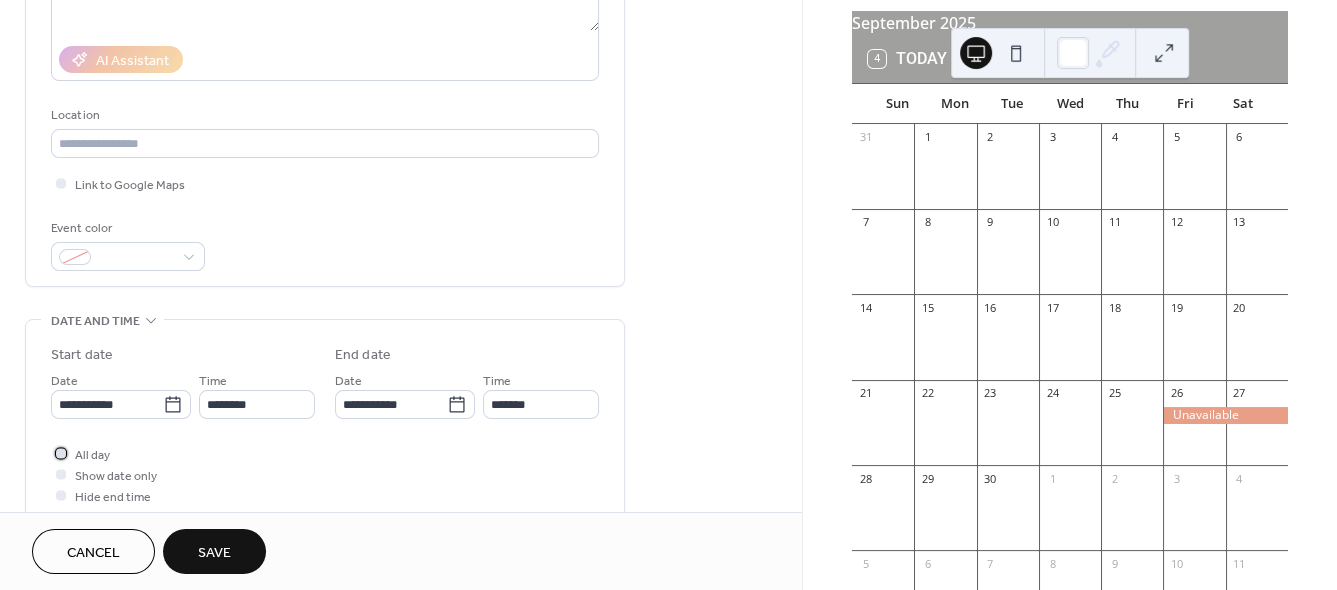 click at bounding box center (61, 453) 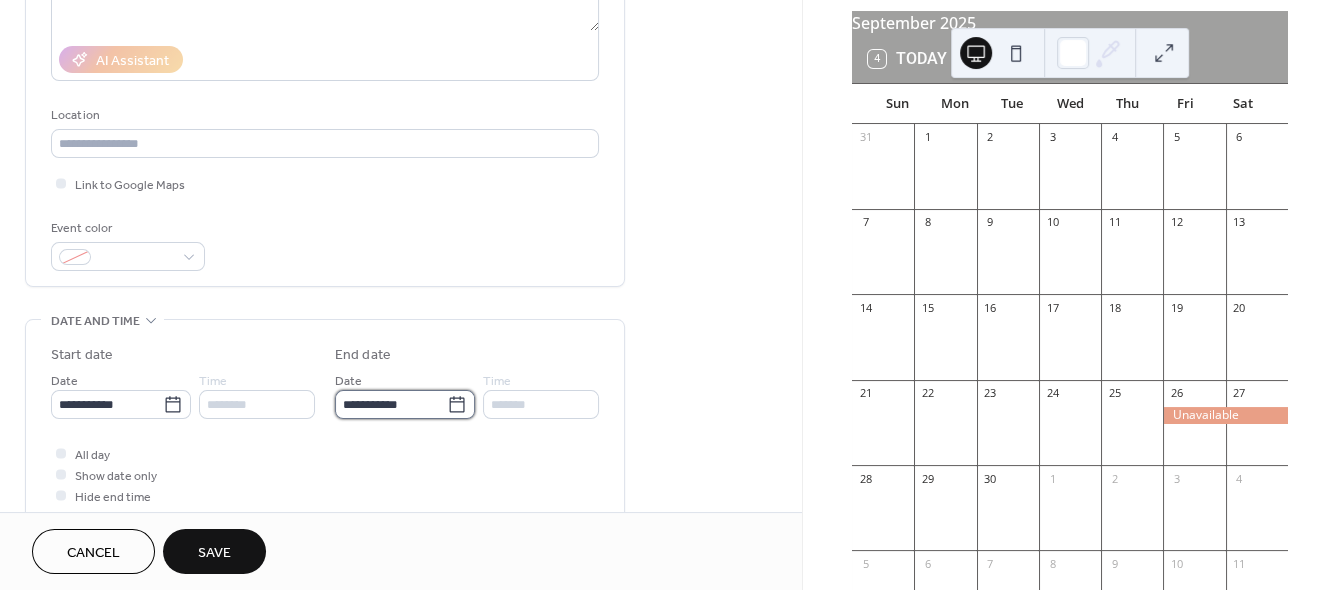click on "**********" at bounding box center (391, 404) 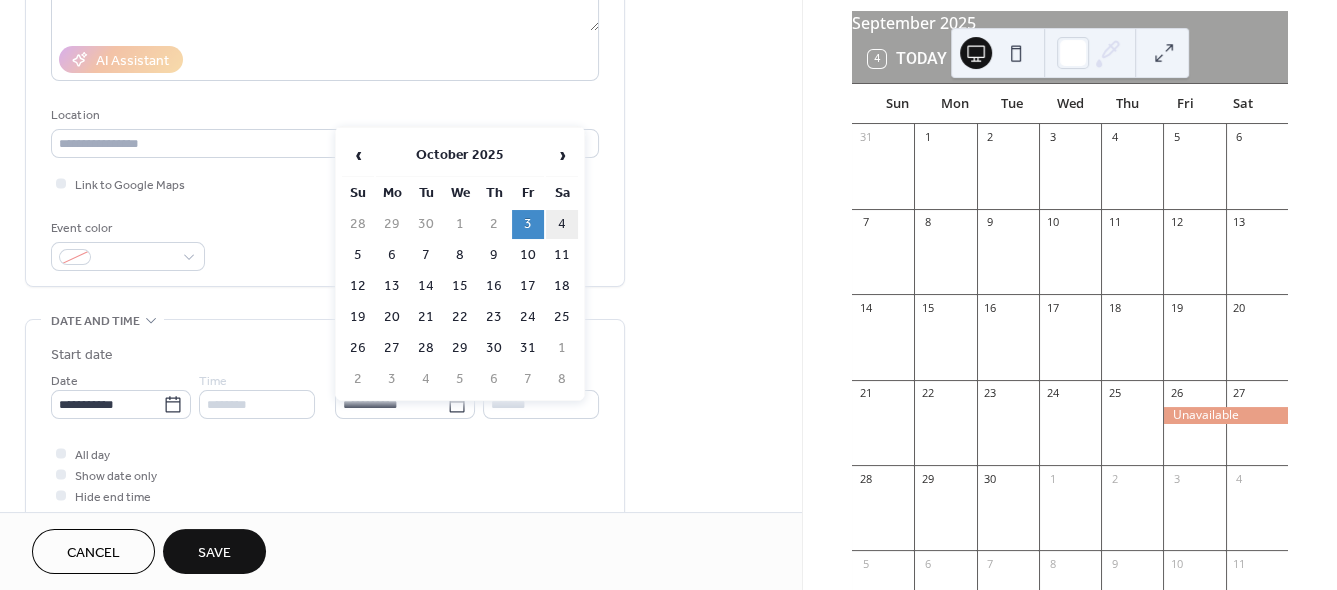 click on "4" at bounding box center (562, 224) 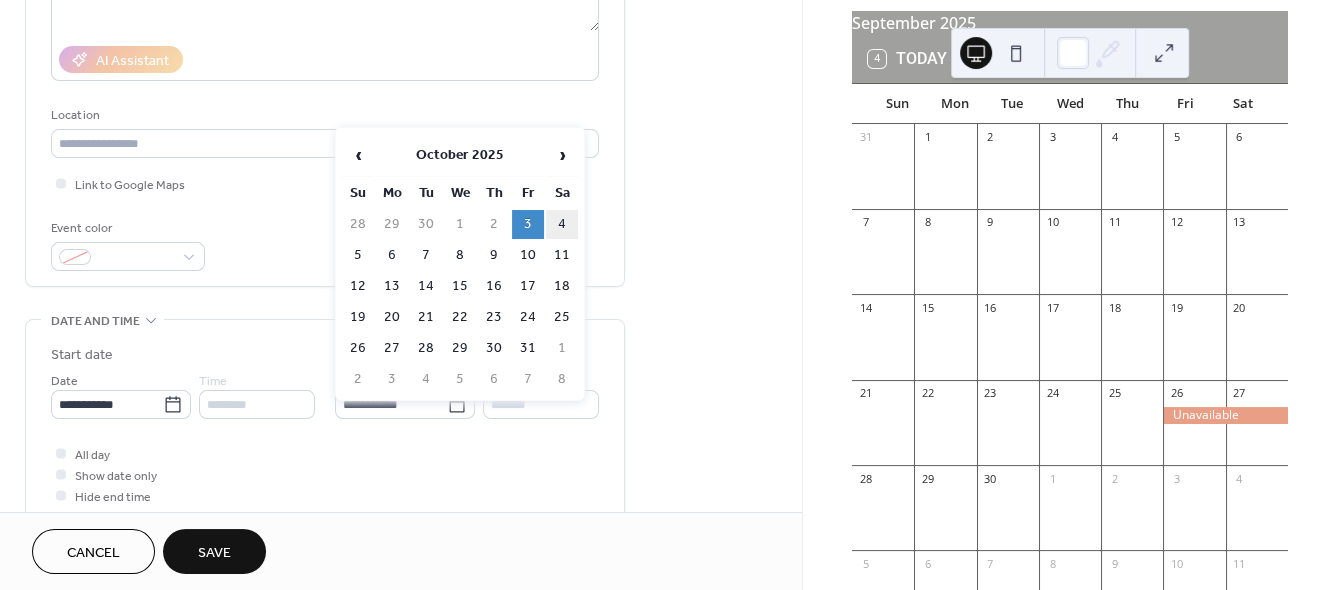 type on "**********" 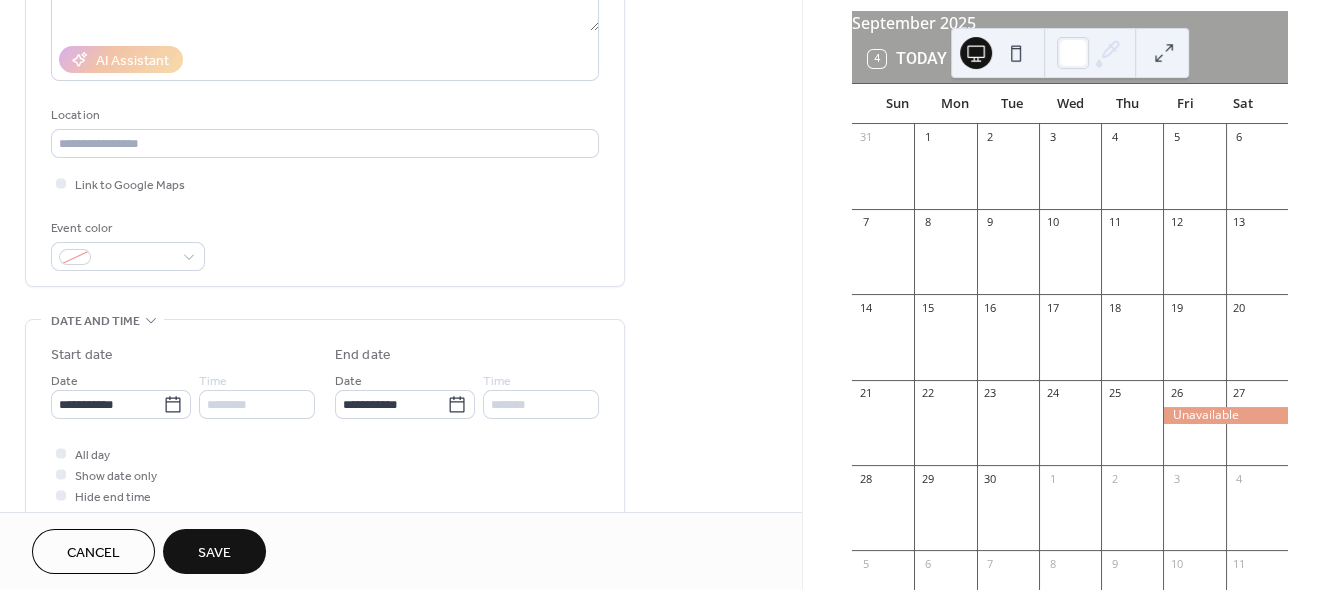 click on "Save" at bounding box center [214, 553] 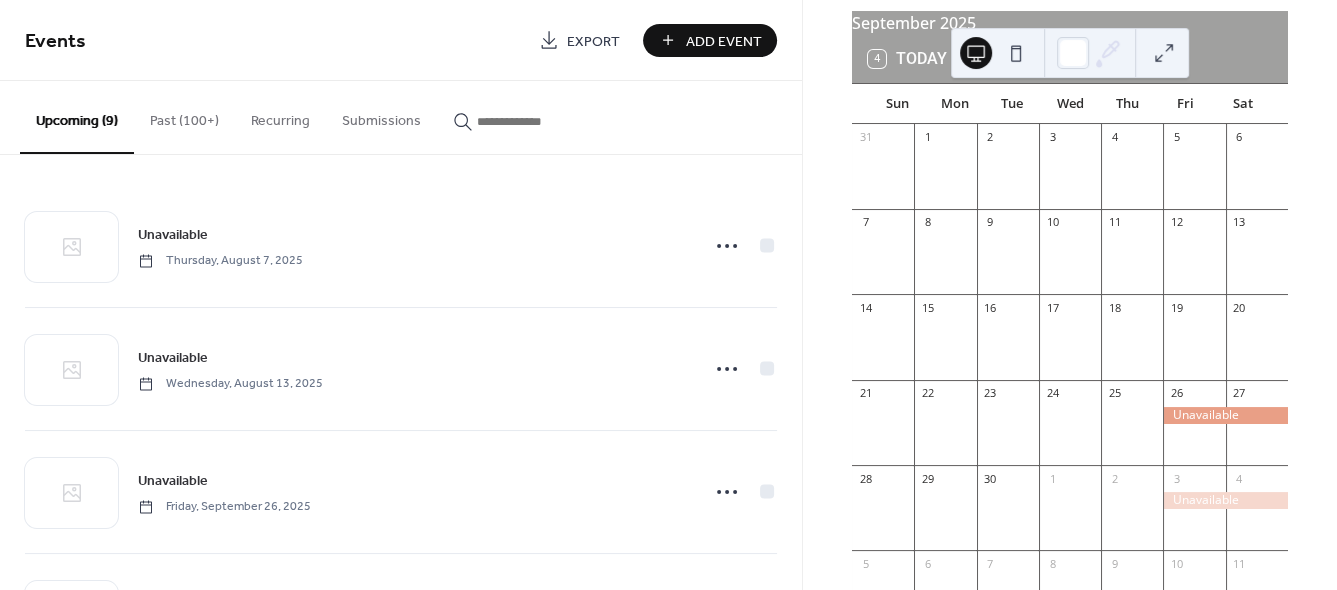 scroll, scrollTop: 160, scrollLeft: 0, axis: vertical 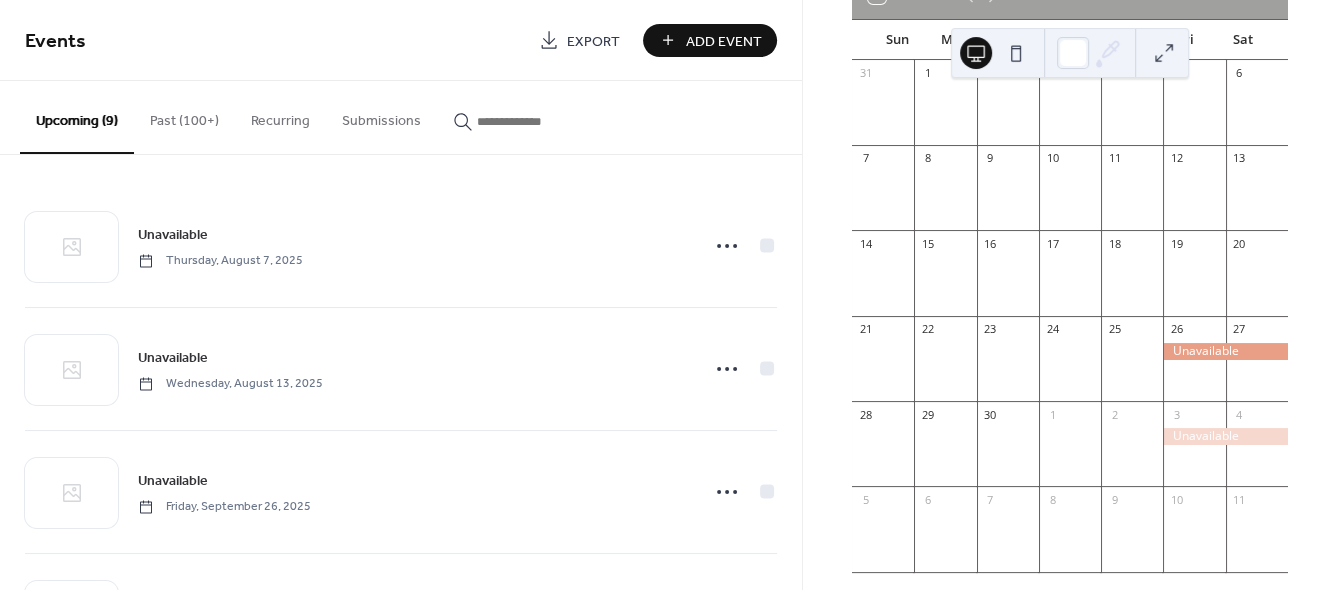 click at bounding box center (1132, 283) 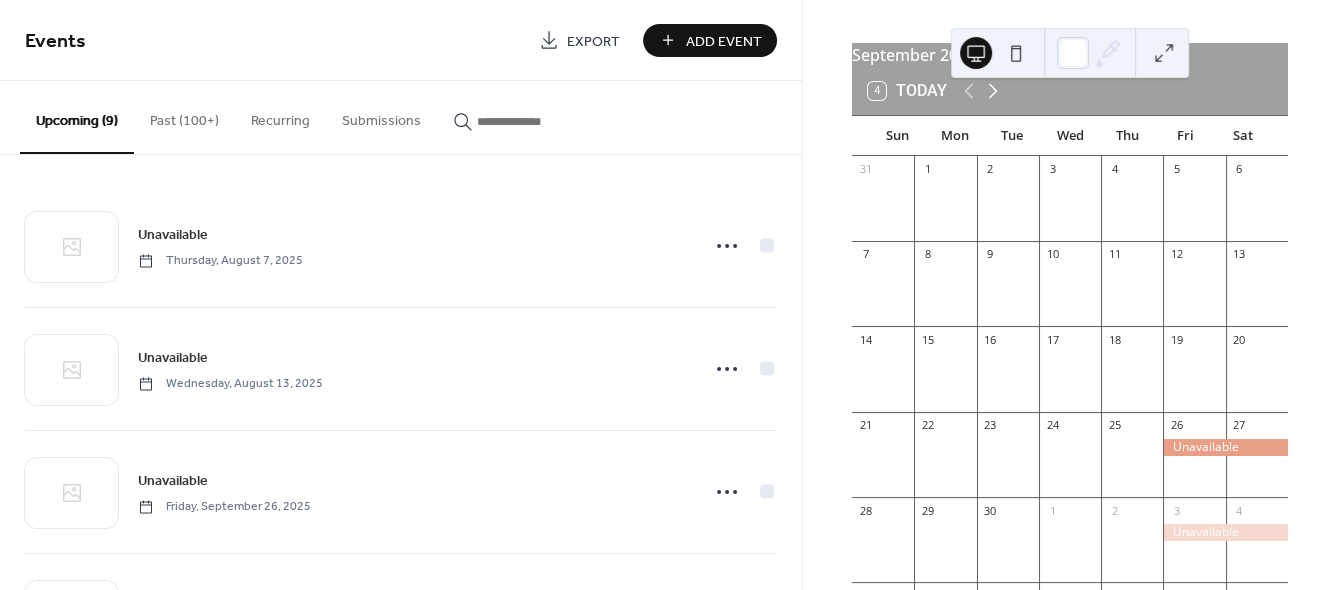 click 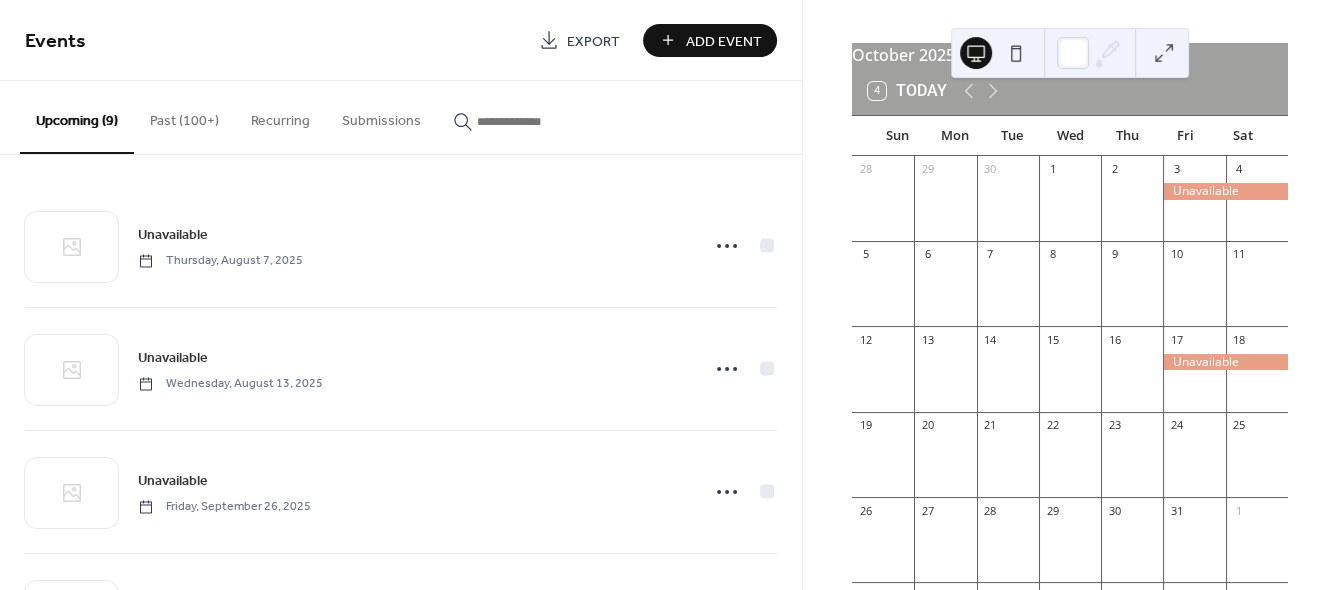 click on "Add Event" at bounding box center (724, 41) 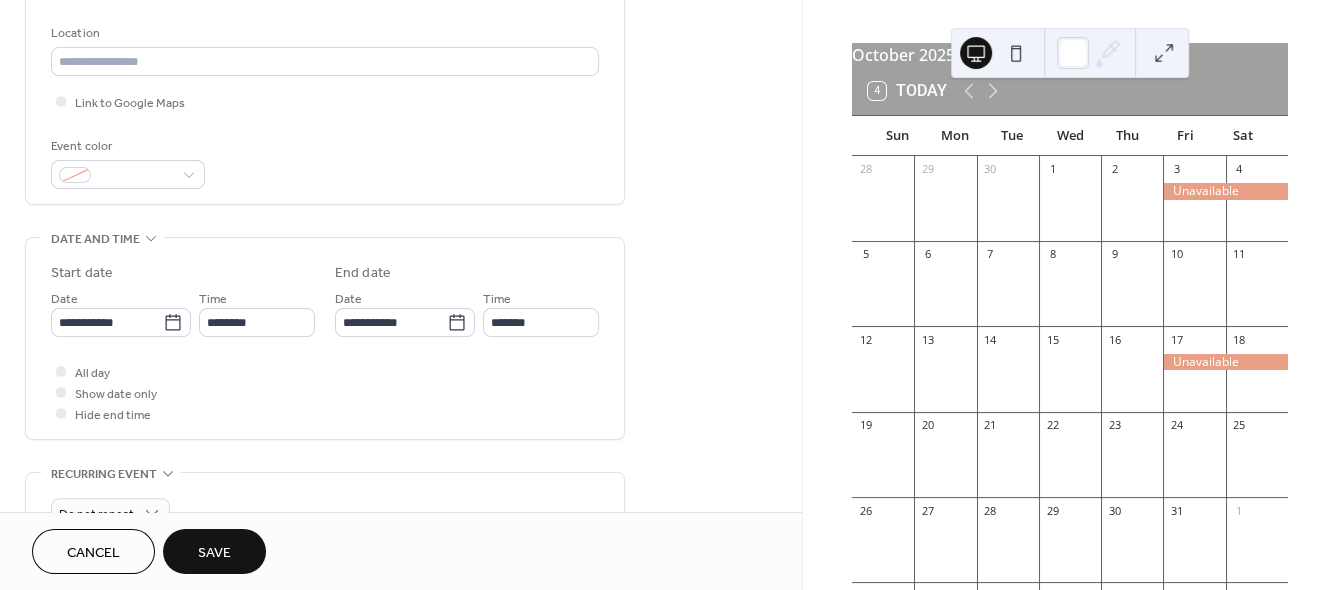 scroll, scrollTop: 416, scrollLeft: 0, axis: vertical 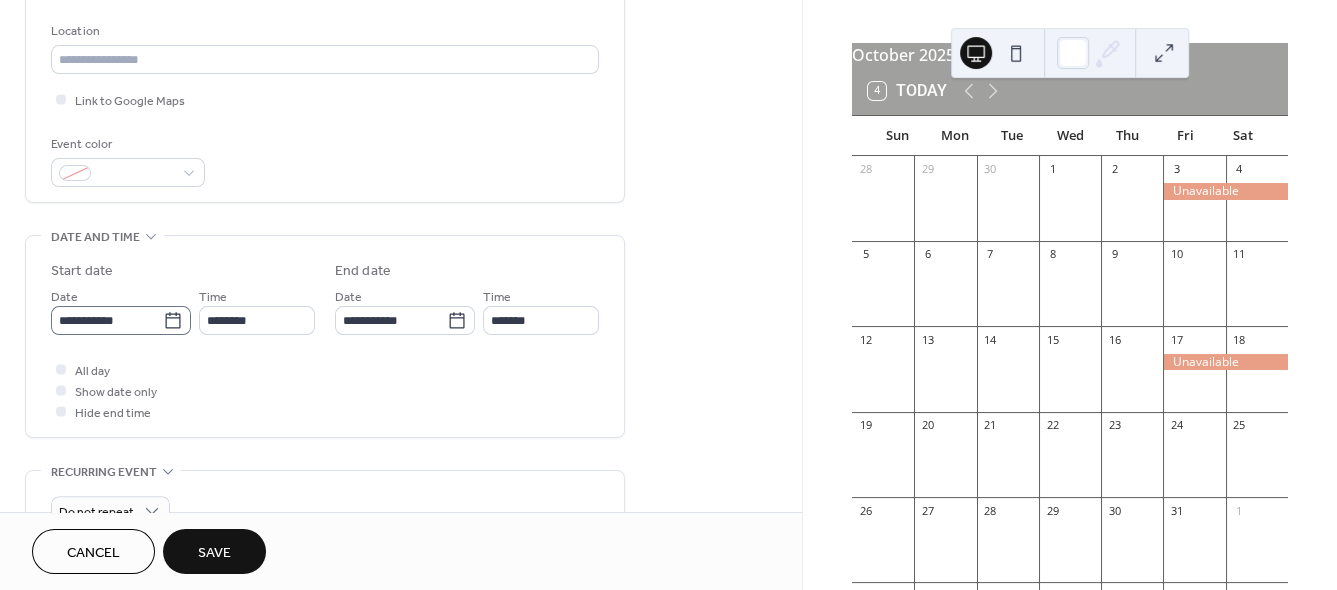 type on "**********" 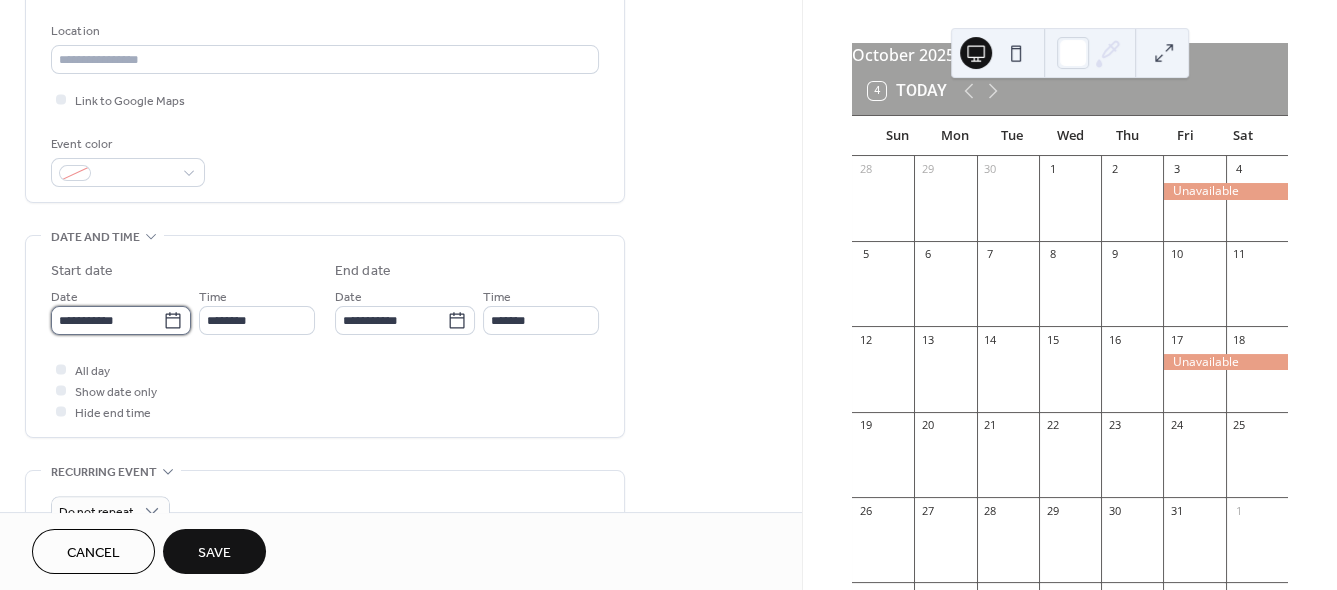 click on "**********" at bounding box center (107, 320) 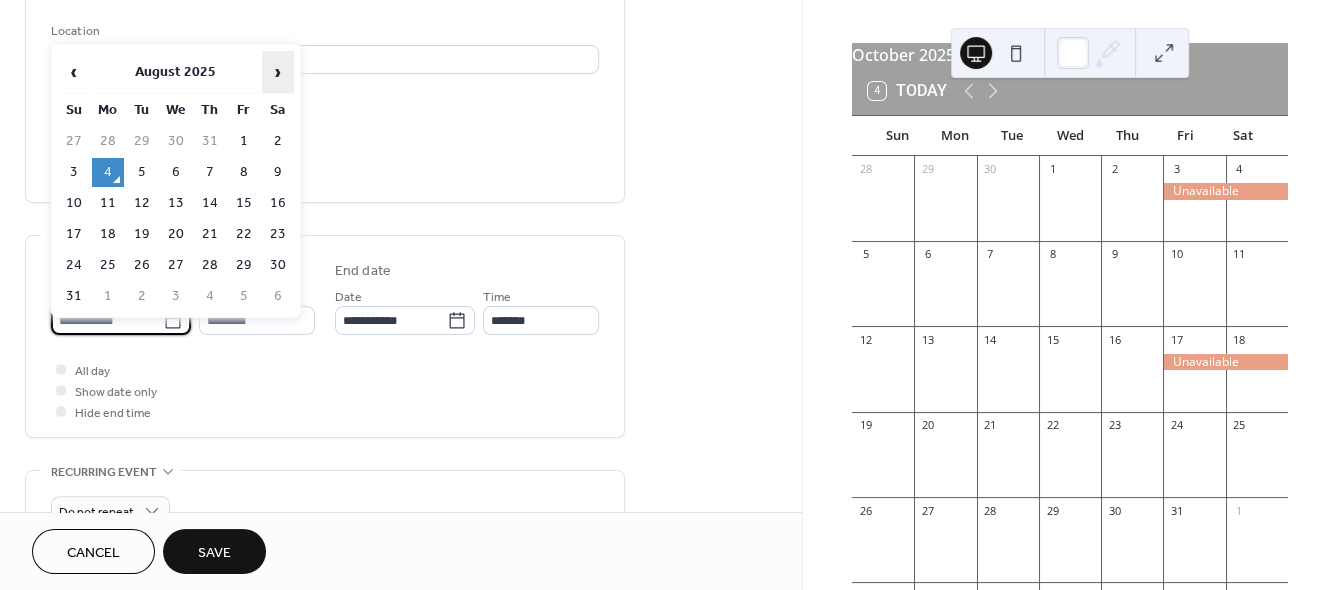 click on "›" at bounding box center [278, 72] 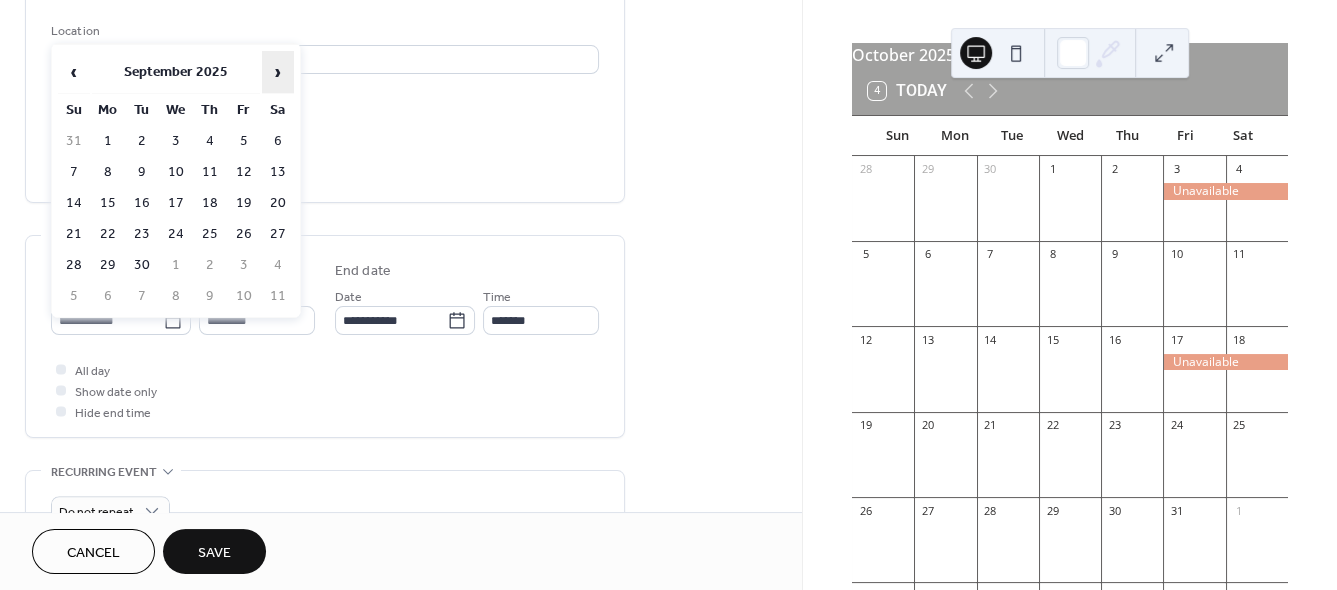 click on "›" at bounding box center (278, 72) 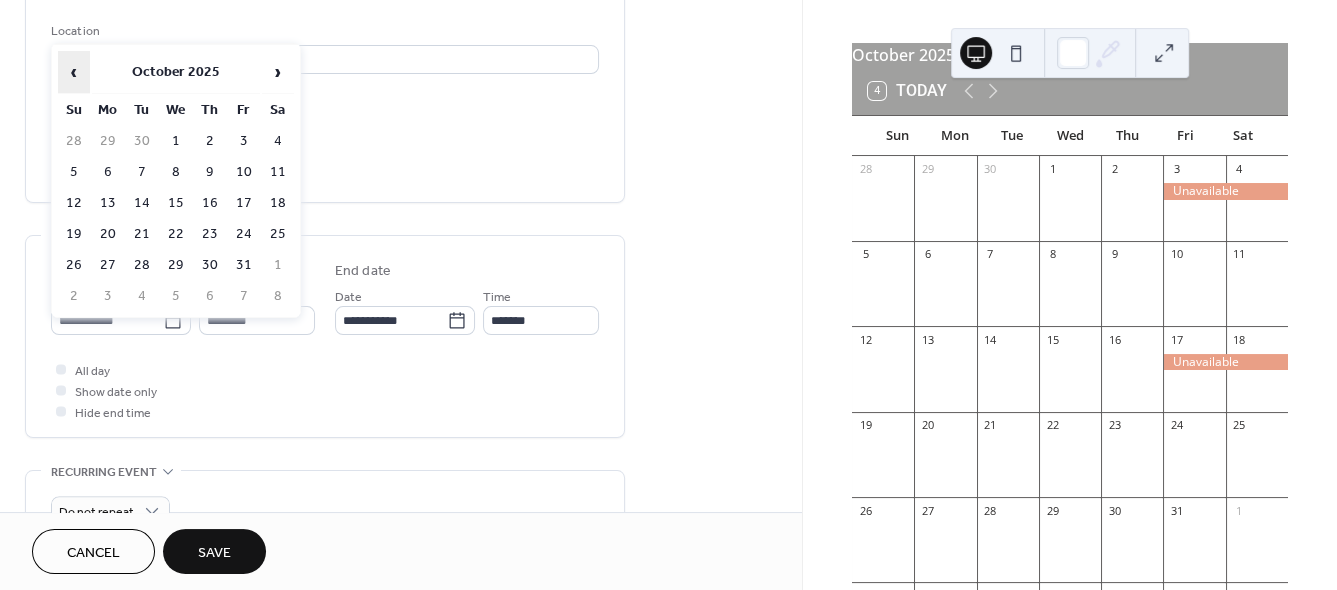 click on "‹" at bounding box center (74, 72) 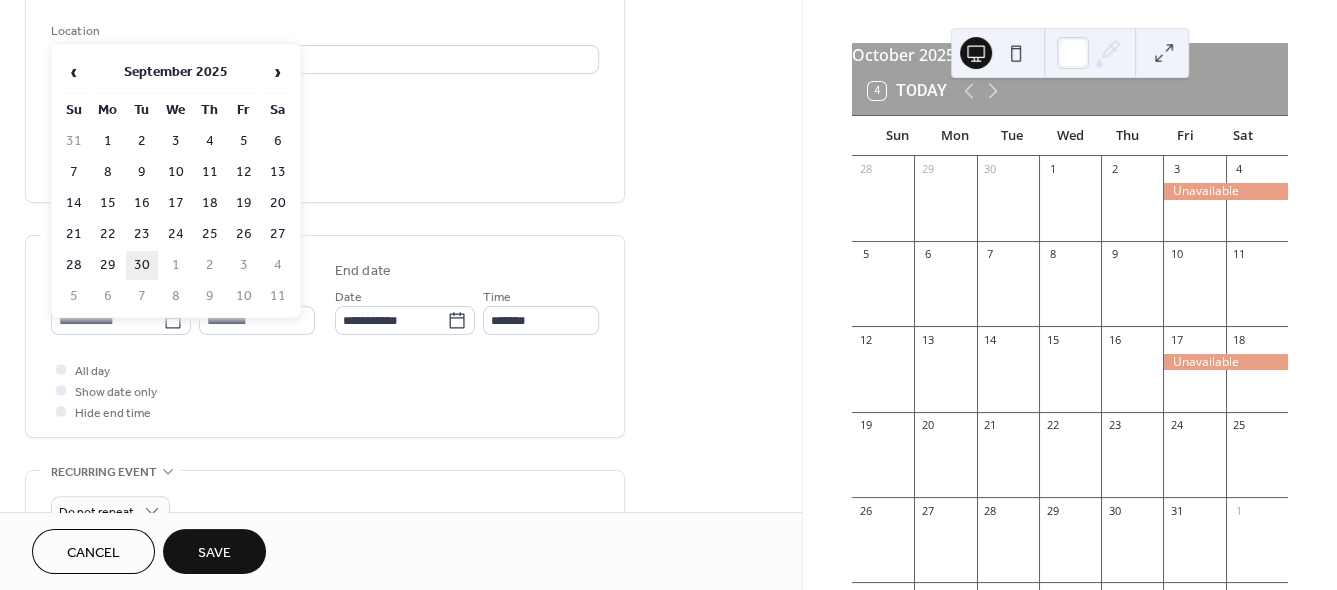 click on "30" at bounding box center (142, 265) 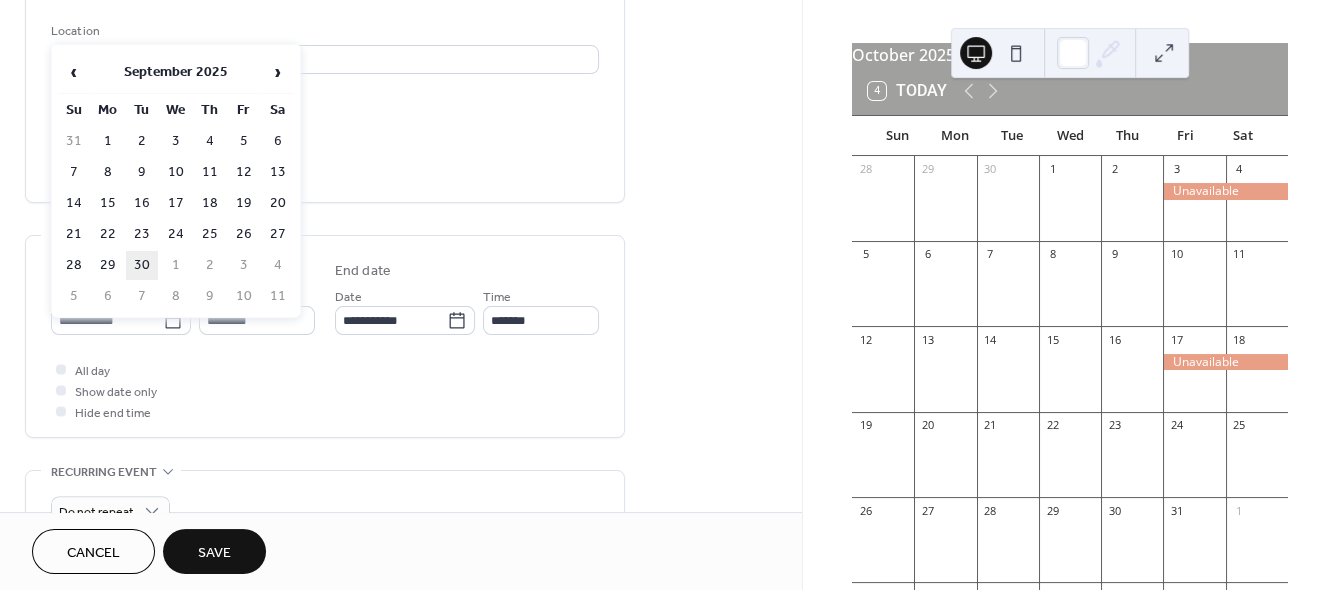 type on "**********" 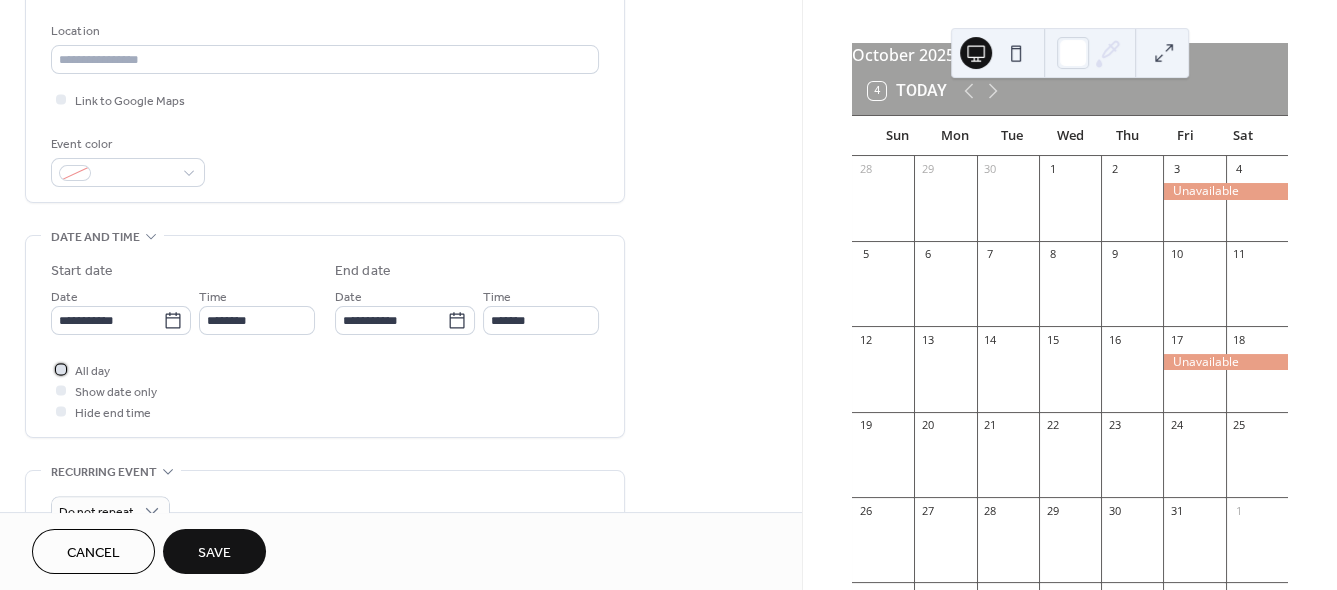 click at bounding box center (61, 369) 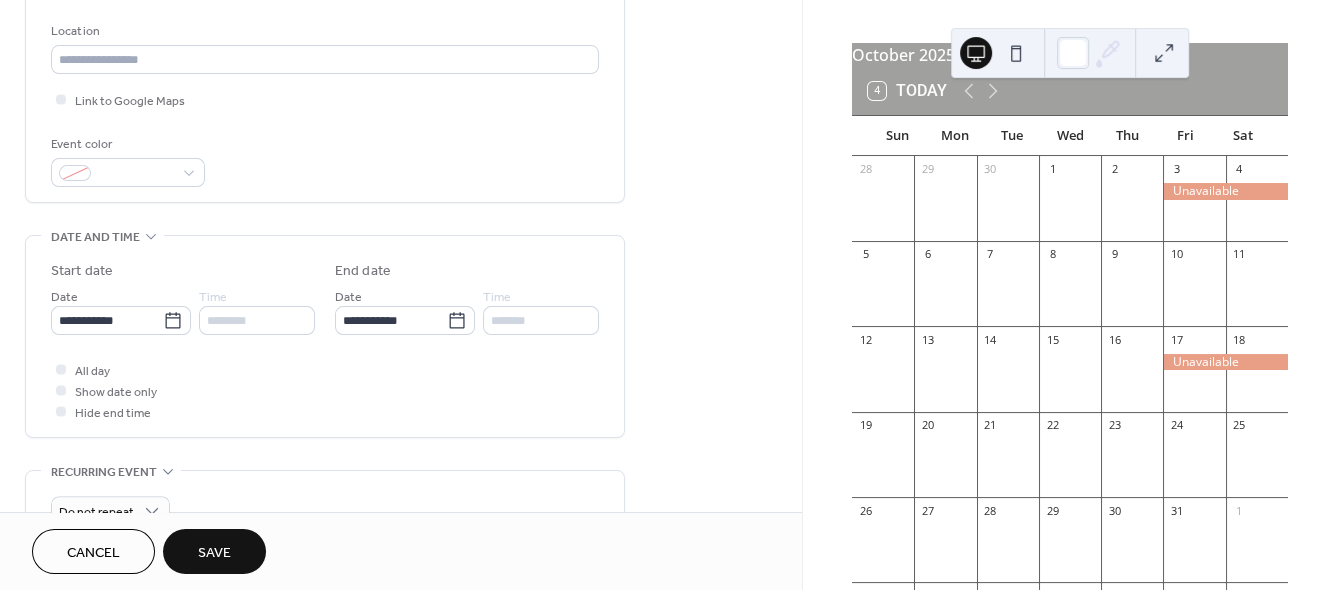 click on "Save" at bounding box center (214, 553) 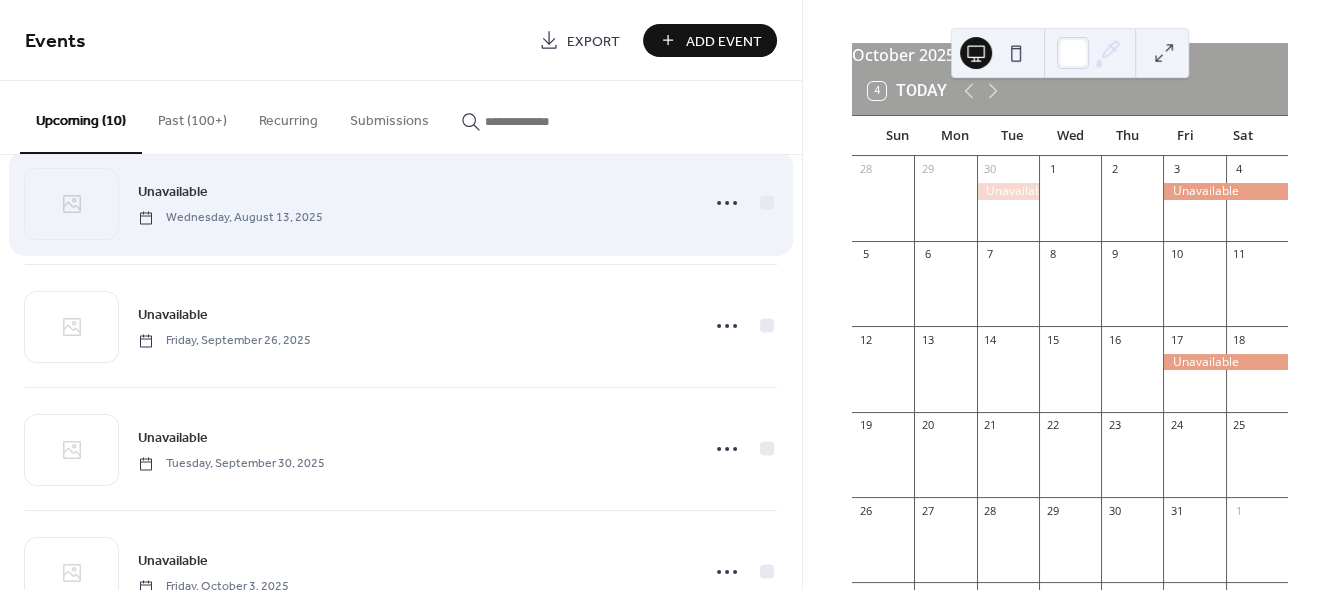 scroll, scrollTop: 249, scrollLeft: 0, axis: vertical 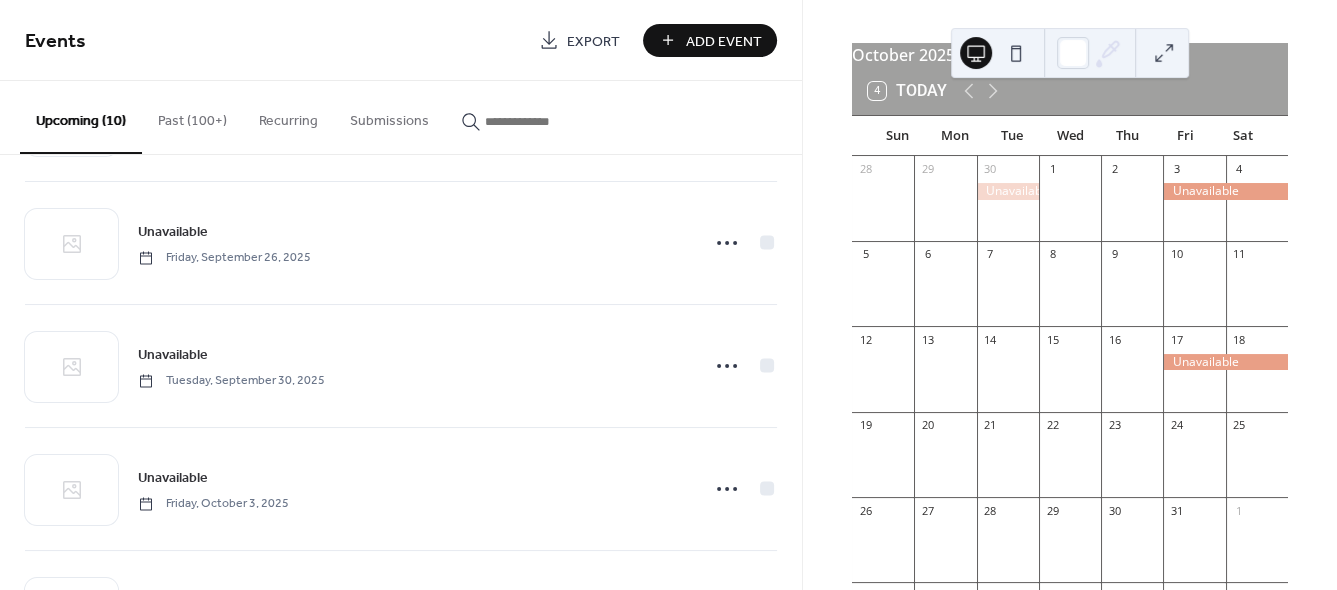 click on "Add Event" at bounding box center (724, 41) 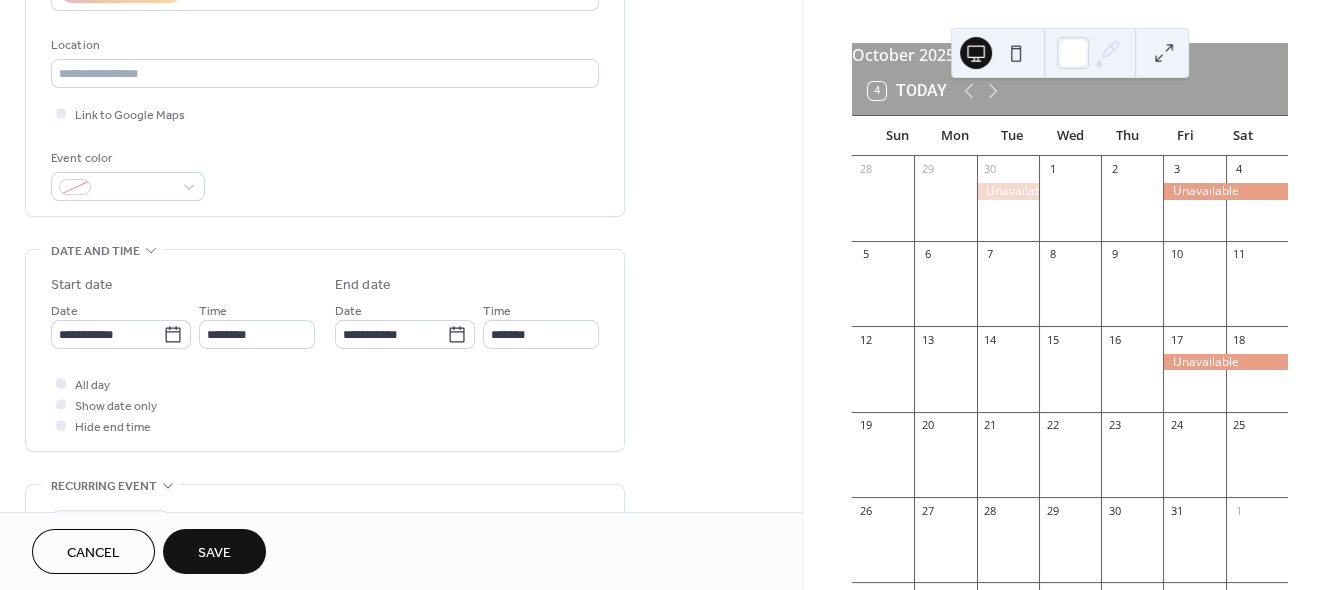 scroll, scrollTop: 416, scrollLeft: 0, axis: vertical 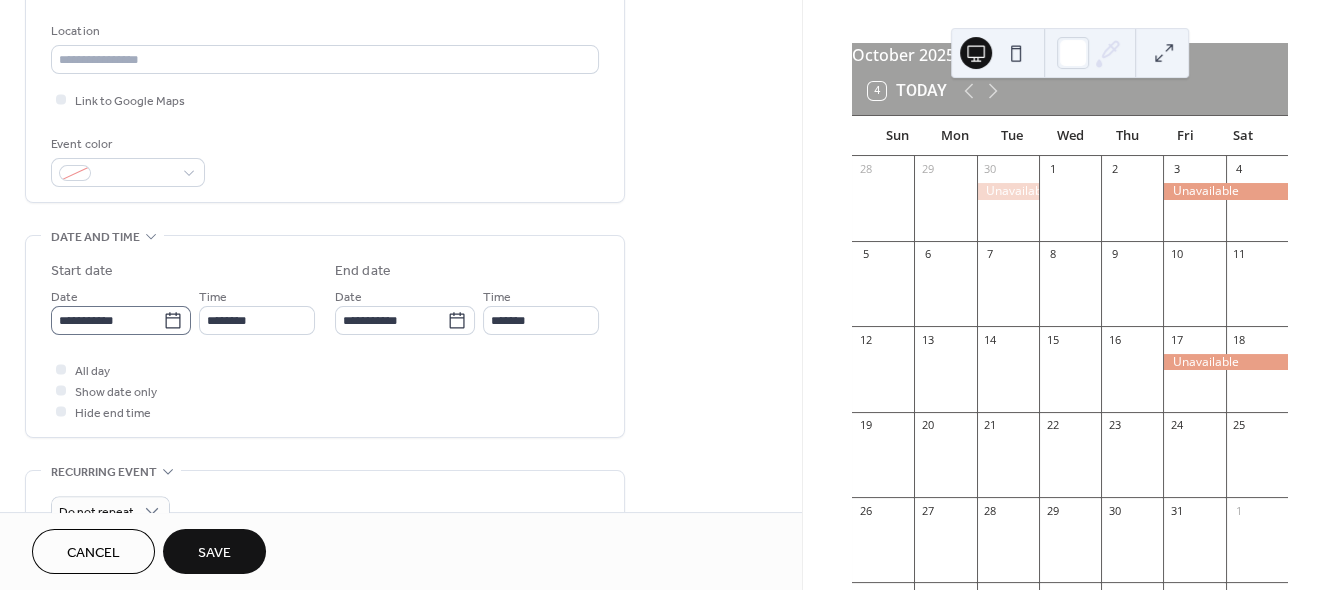 type on "**********" 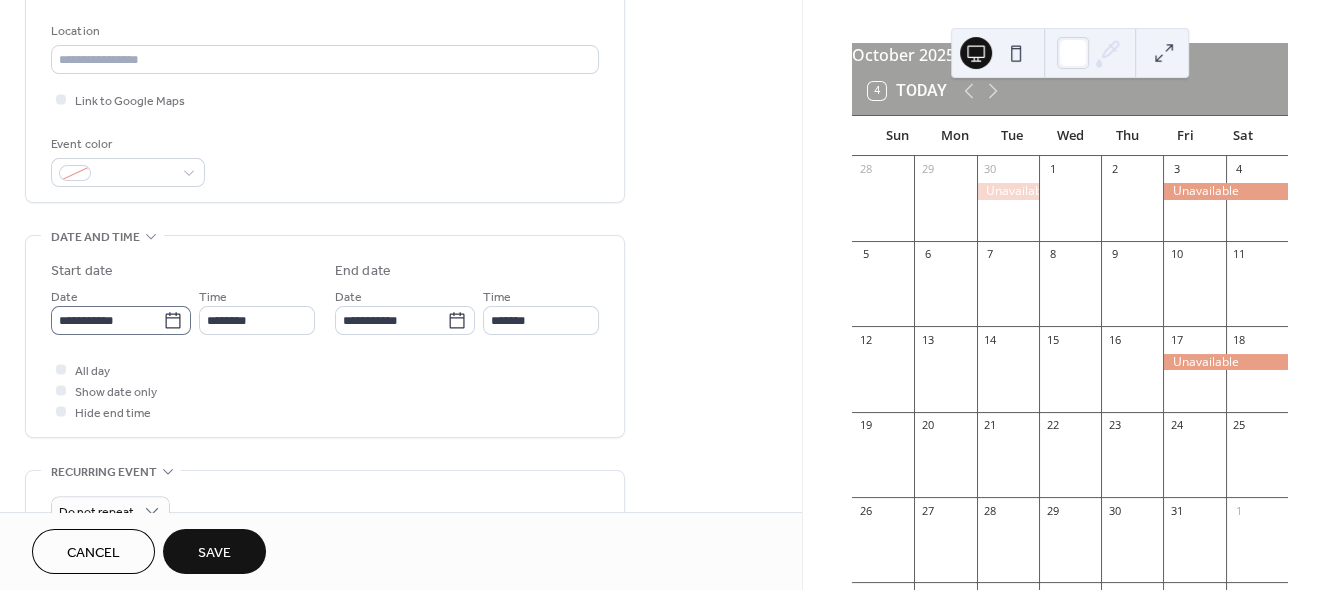 click 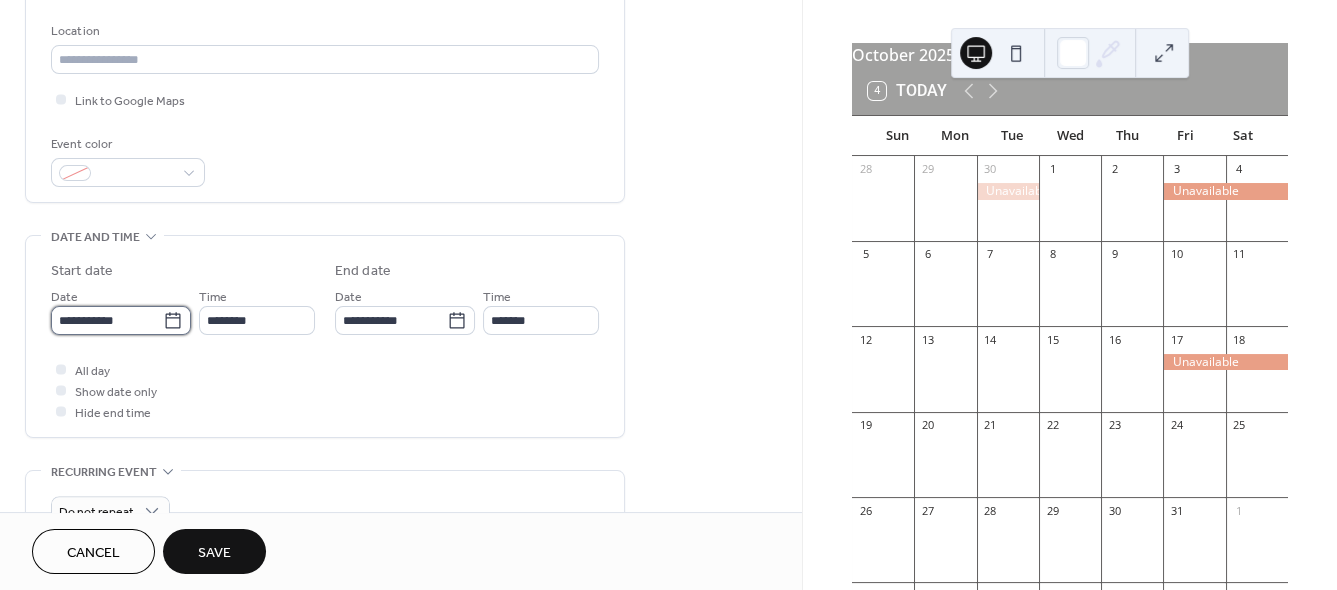 click on "**********" at bounding box center [107, 320] 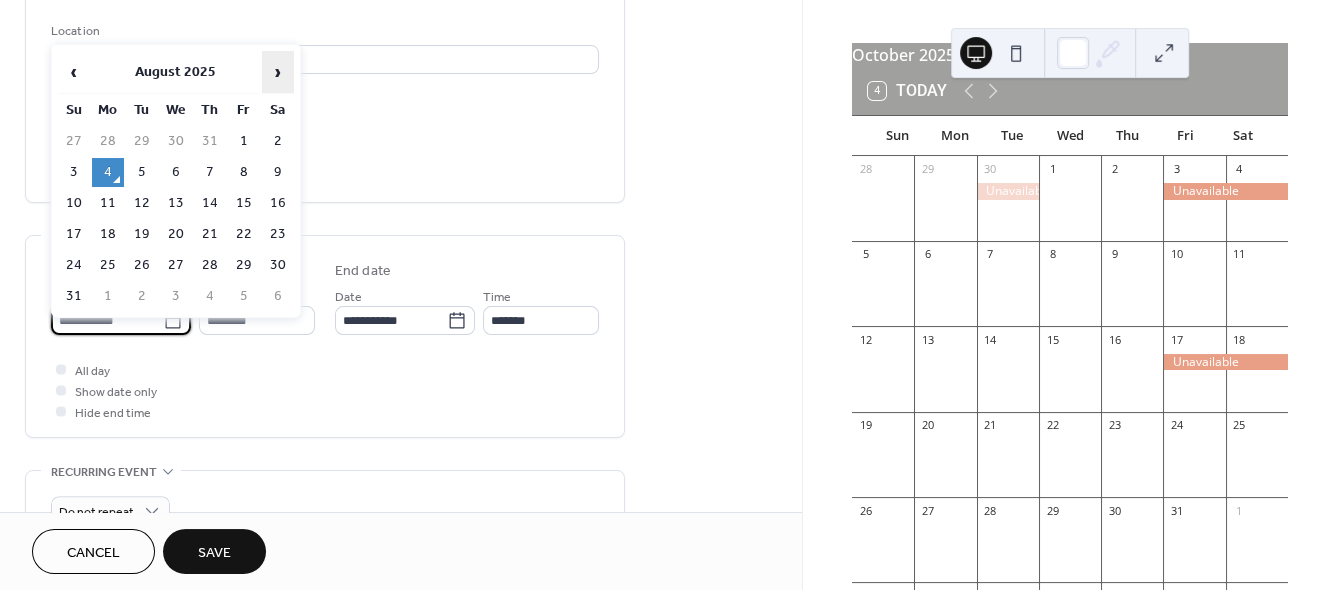 click on "›" at bounding box center [278, 72] 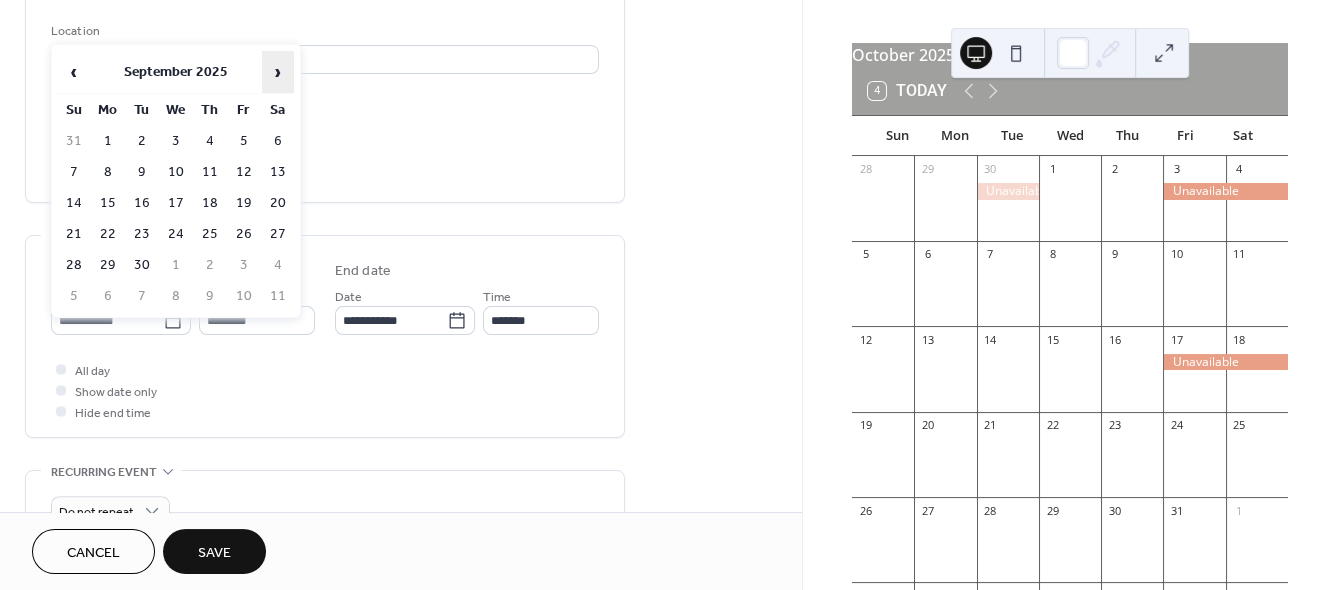 click on "›" at bounding box center (278, 72) 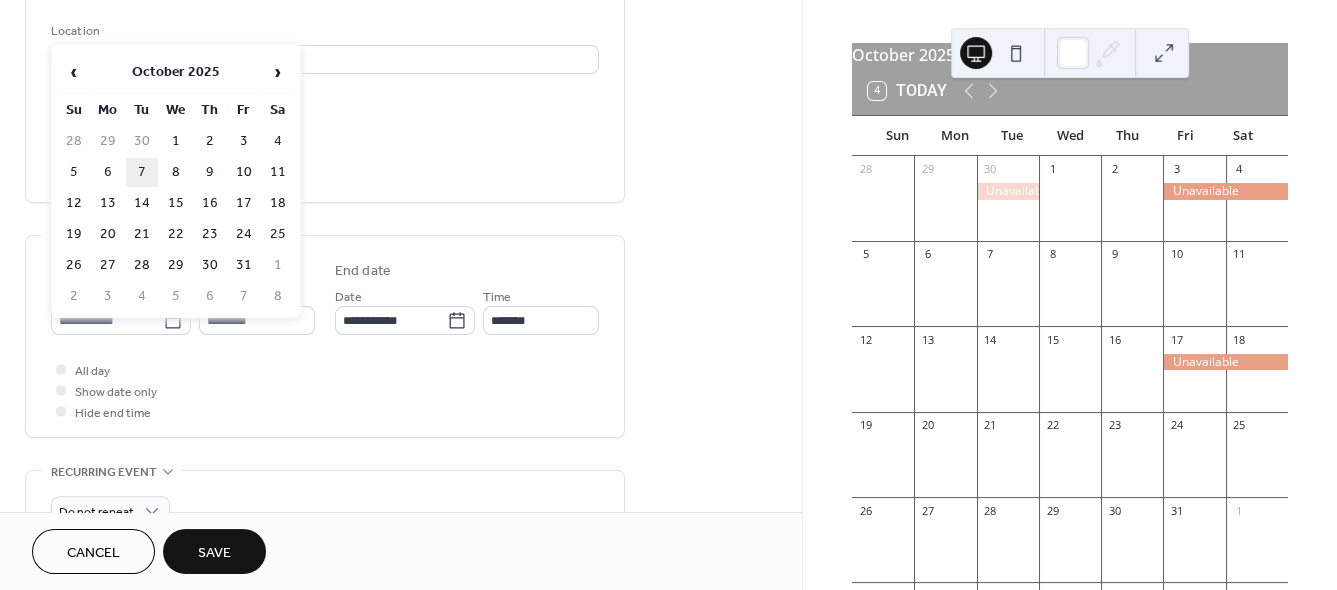 click on "7" at bounding box center [142, 172] 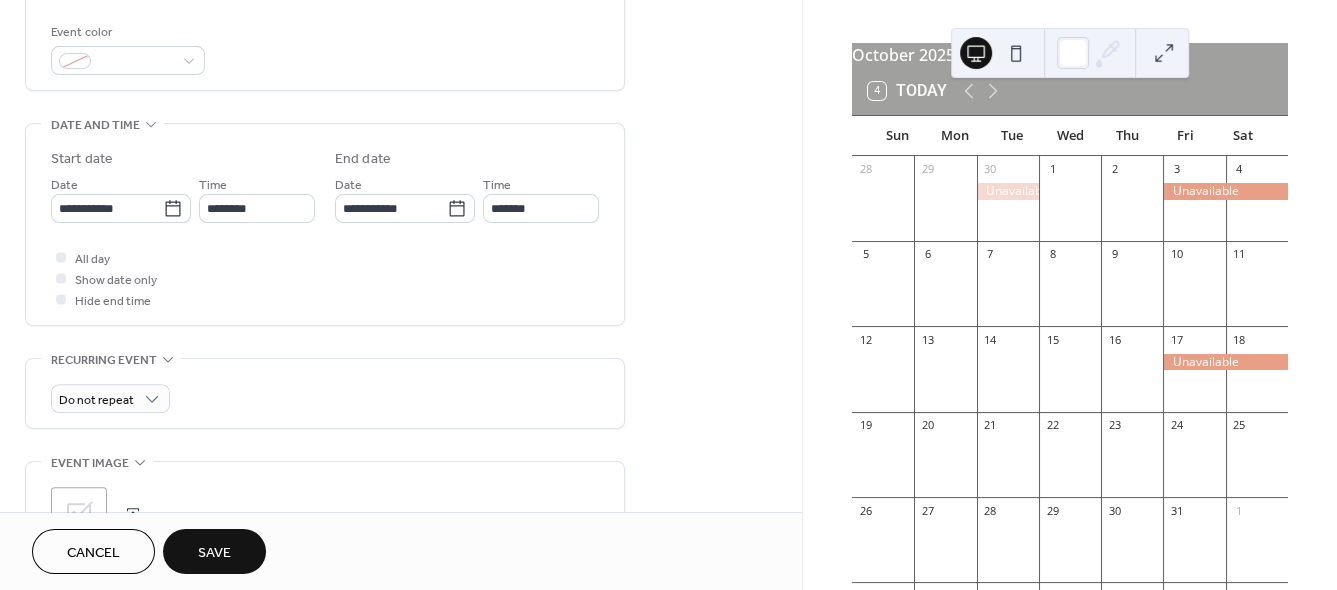 scroll, scrollTop: 582, scrollLeft: 0, axis: vertical 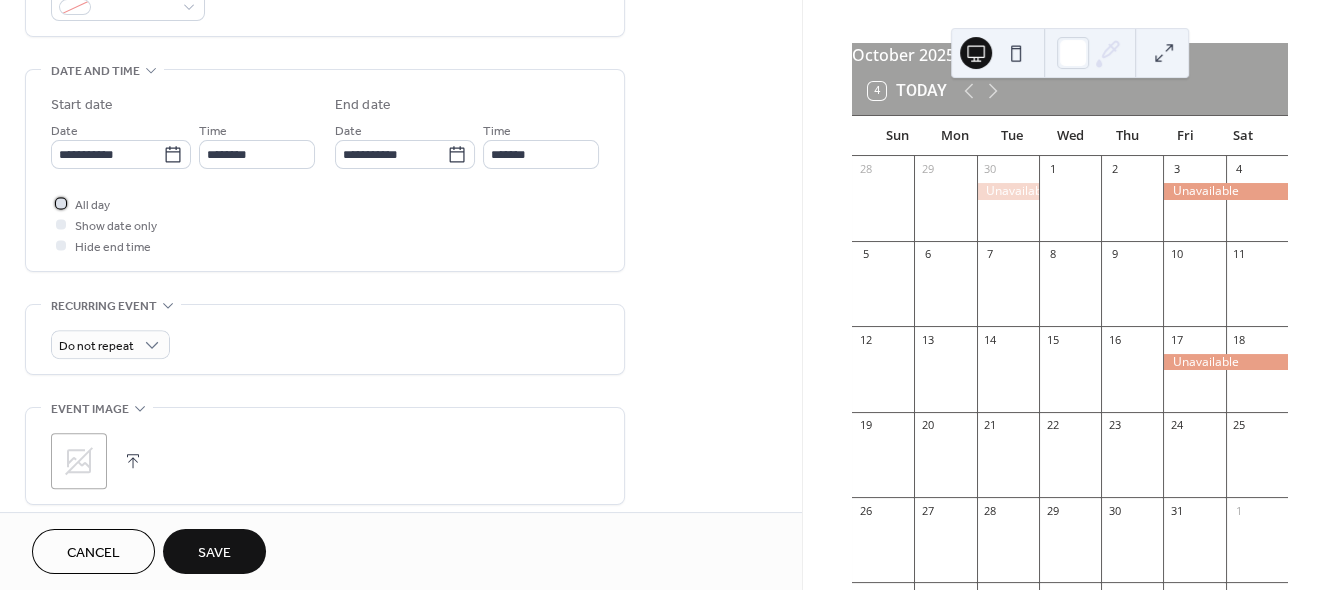 click at bounding box center (61, 203) 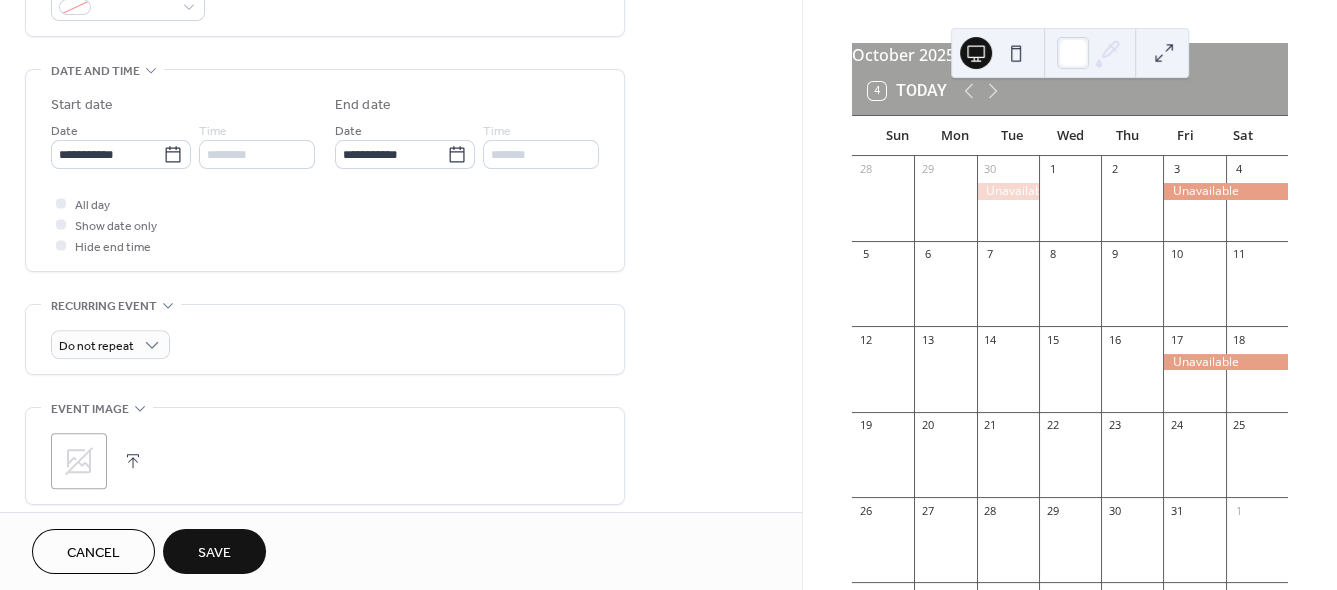 click on "Save" at bounding box center (214, 551) 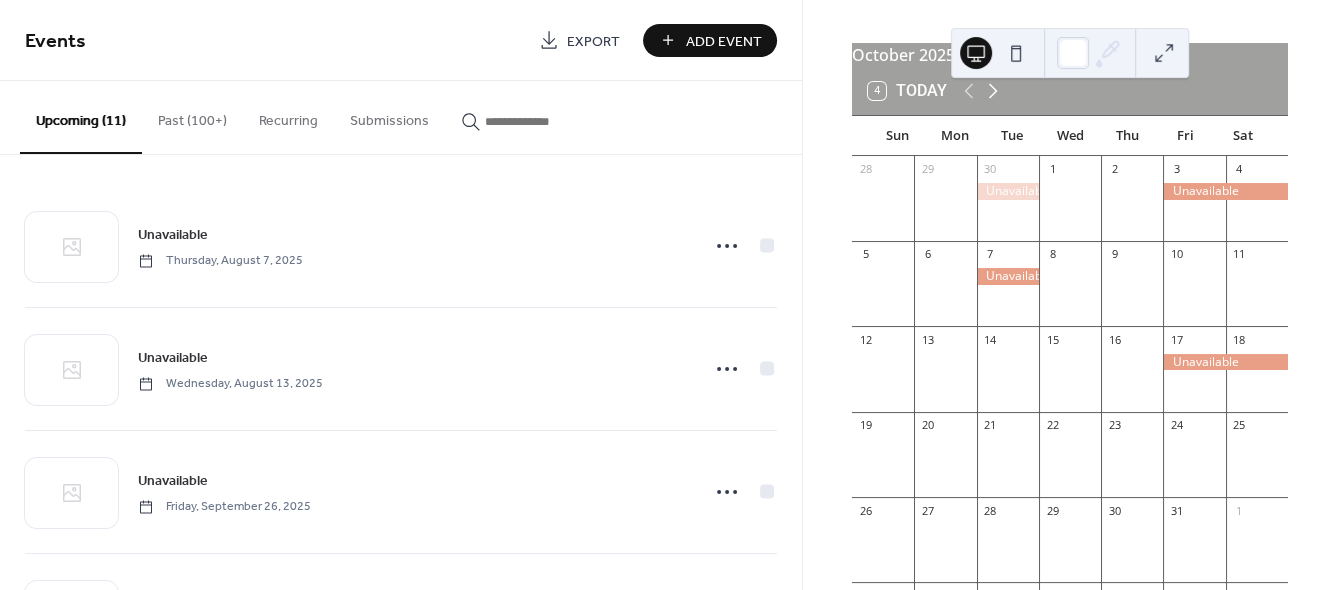 click 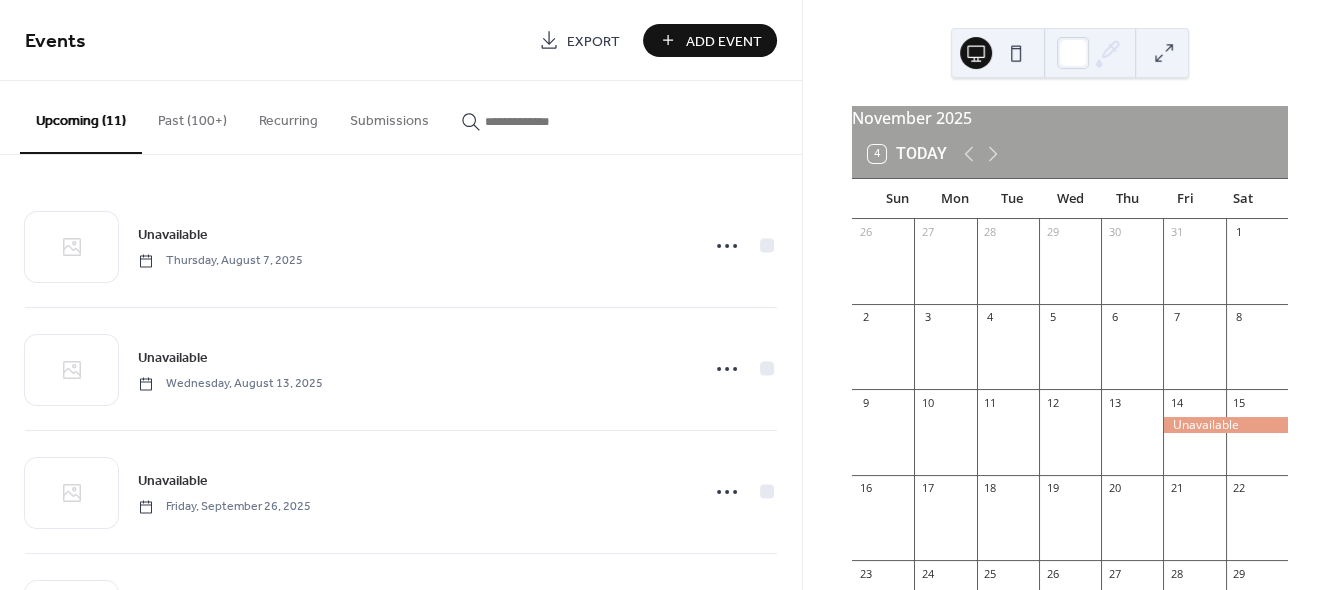 scroll, scrollTop: 0, scrollLeft: 0, axis: both 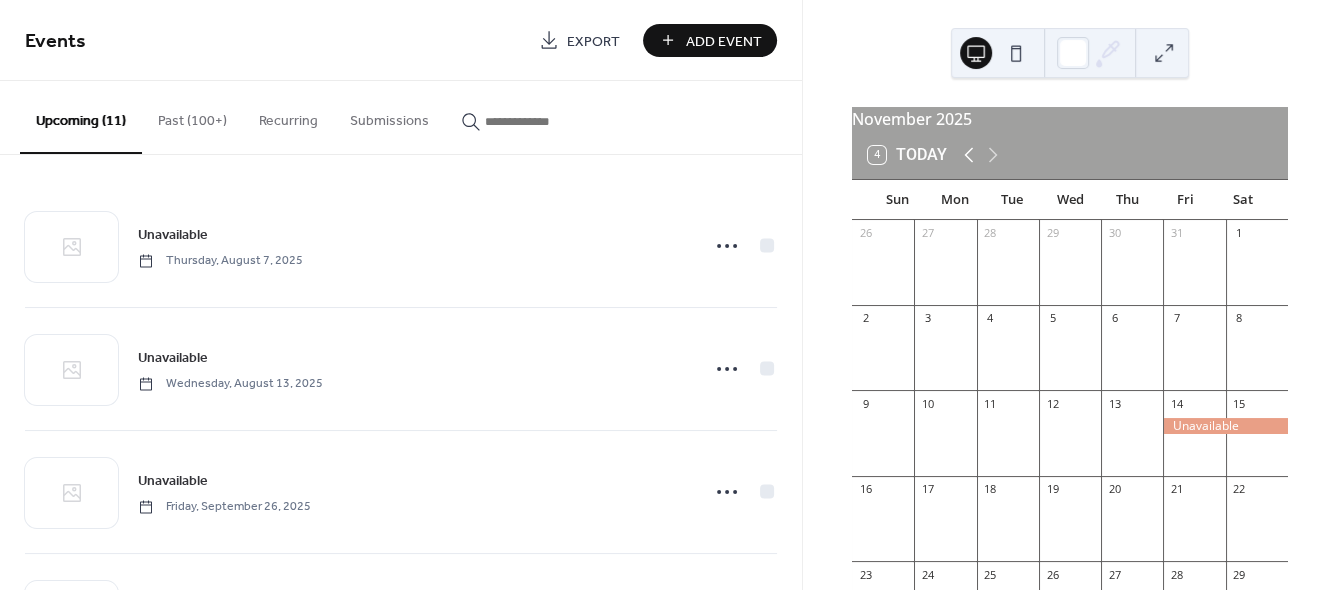 click 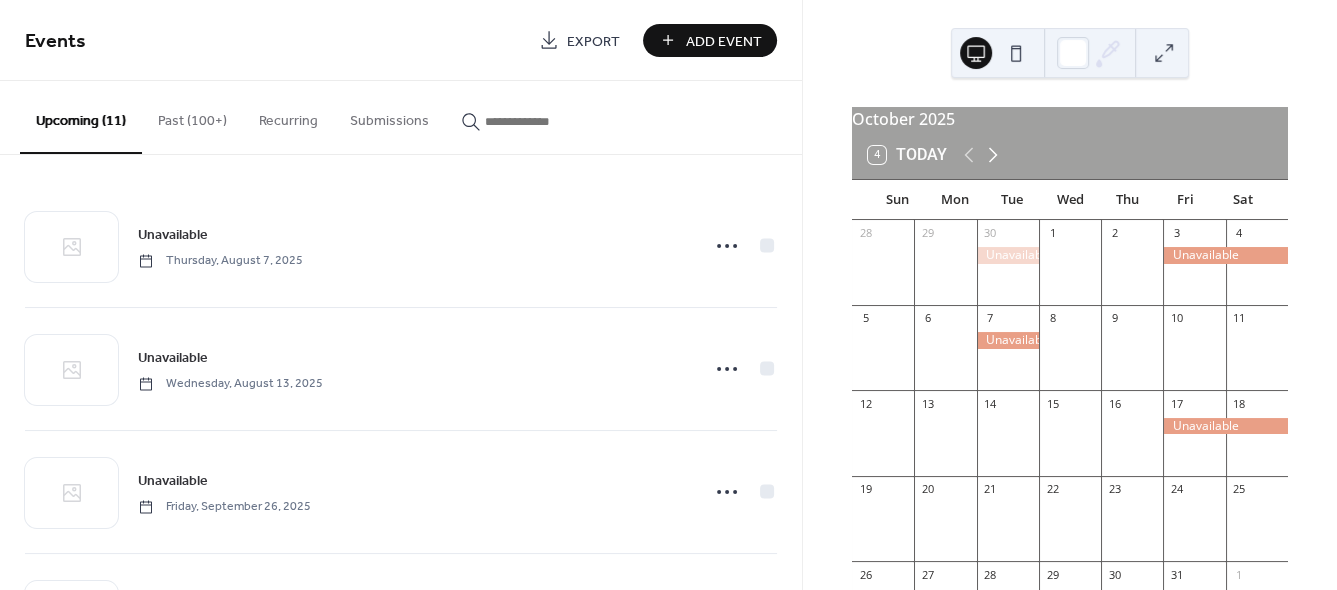 click 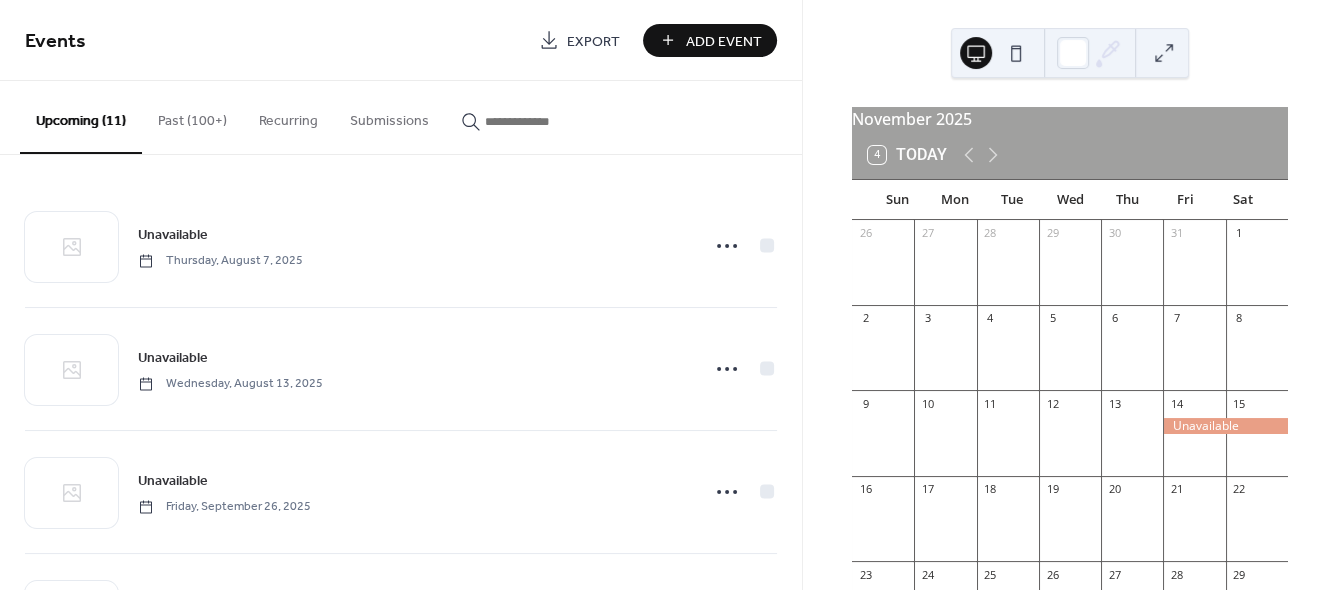 click on "Add Event" at bounding box center (724, 41) 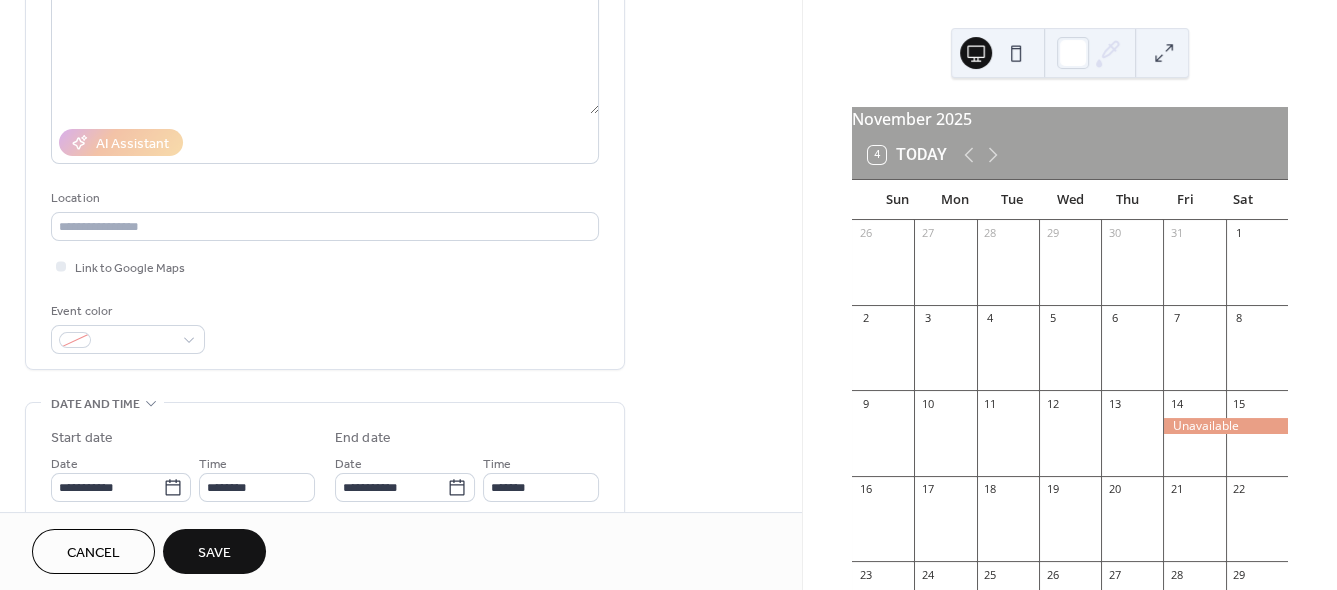 scroll, scrollTop: 416, scrollLeft: 0, axis: vertical 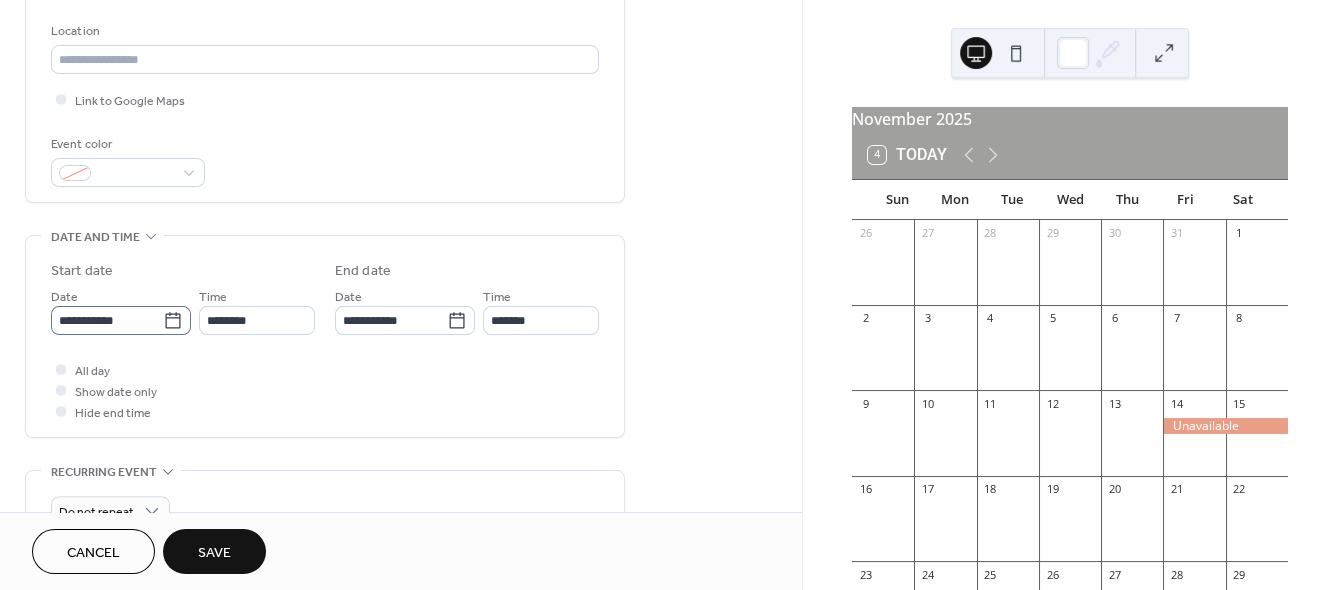 type on "**********" 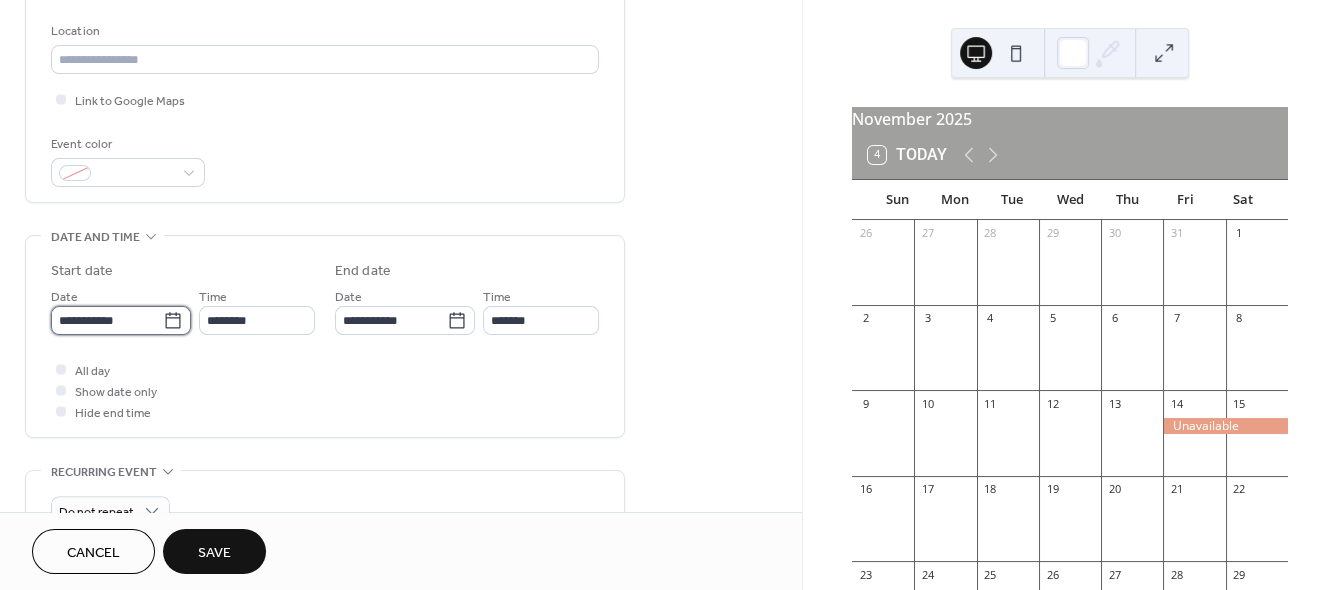 click on "**********" at bounding box center (107, 320) 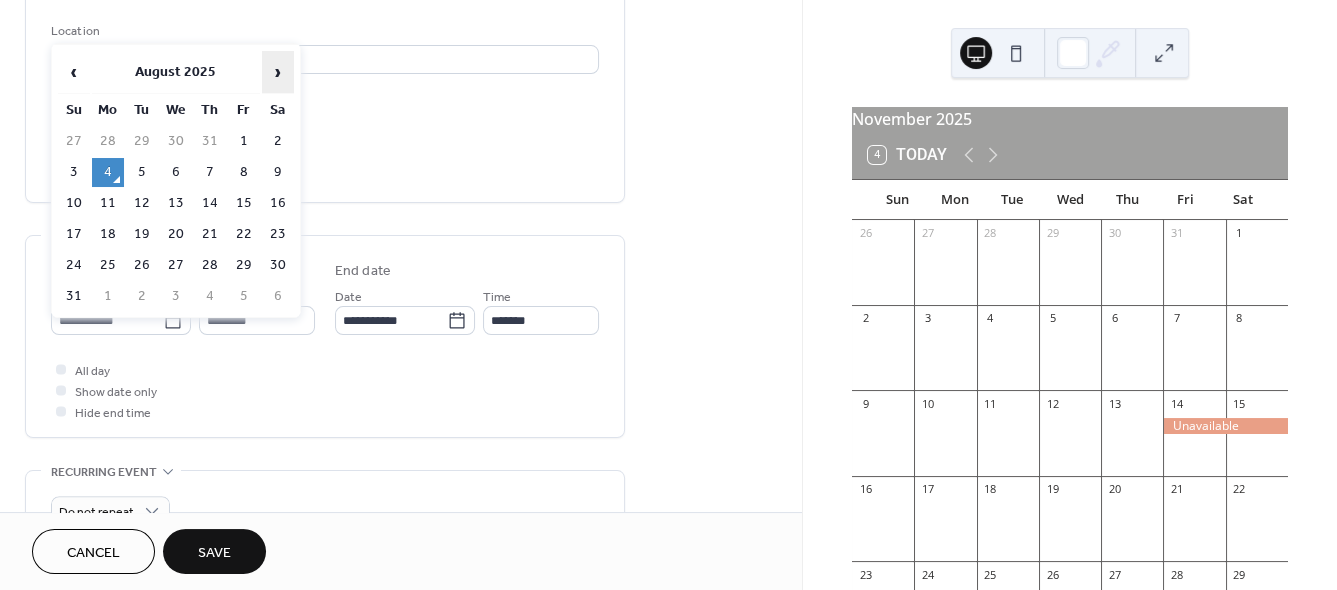 click on "›" at bounding box center (278, 72) 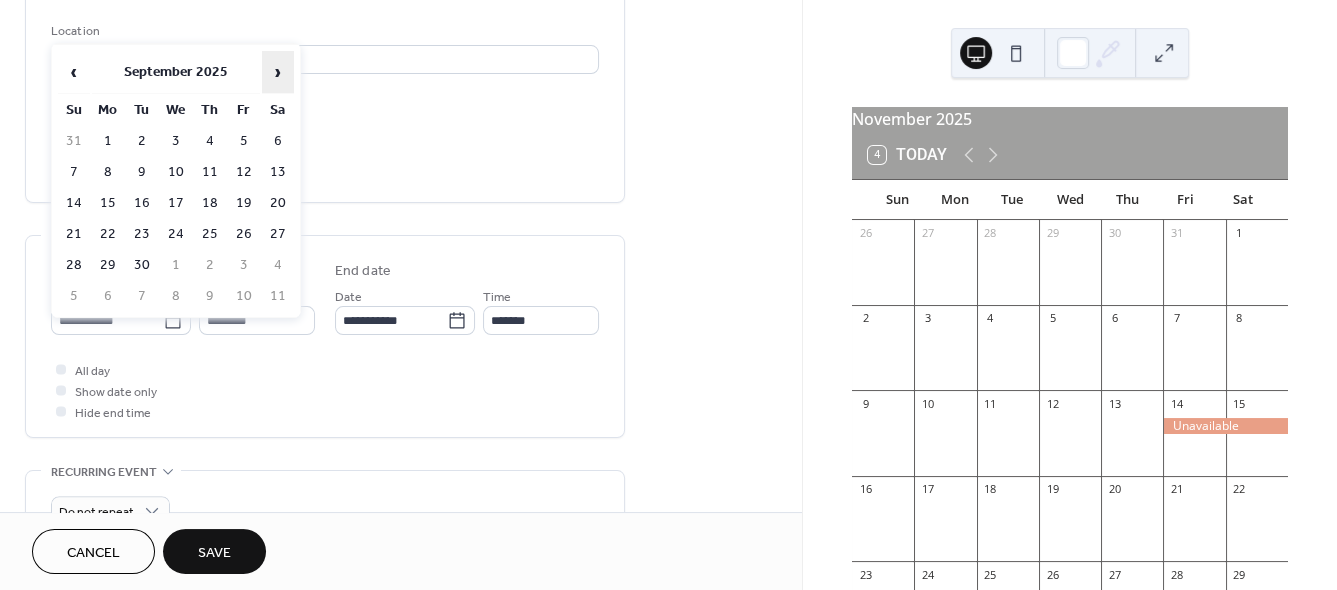 click on "›" at bounding box center [278, 72] 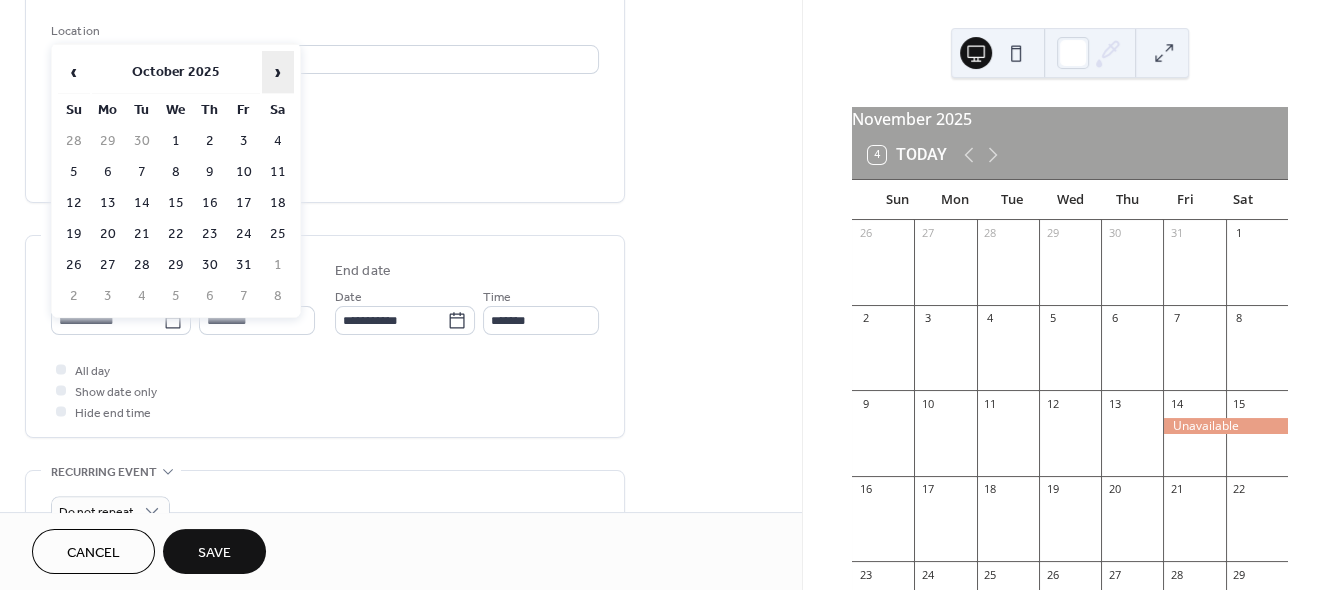 click on "›" at bounding box center [278, 72] 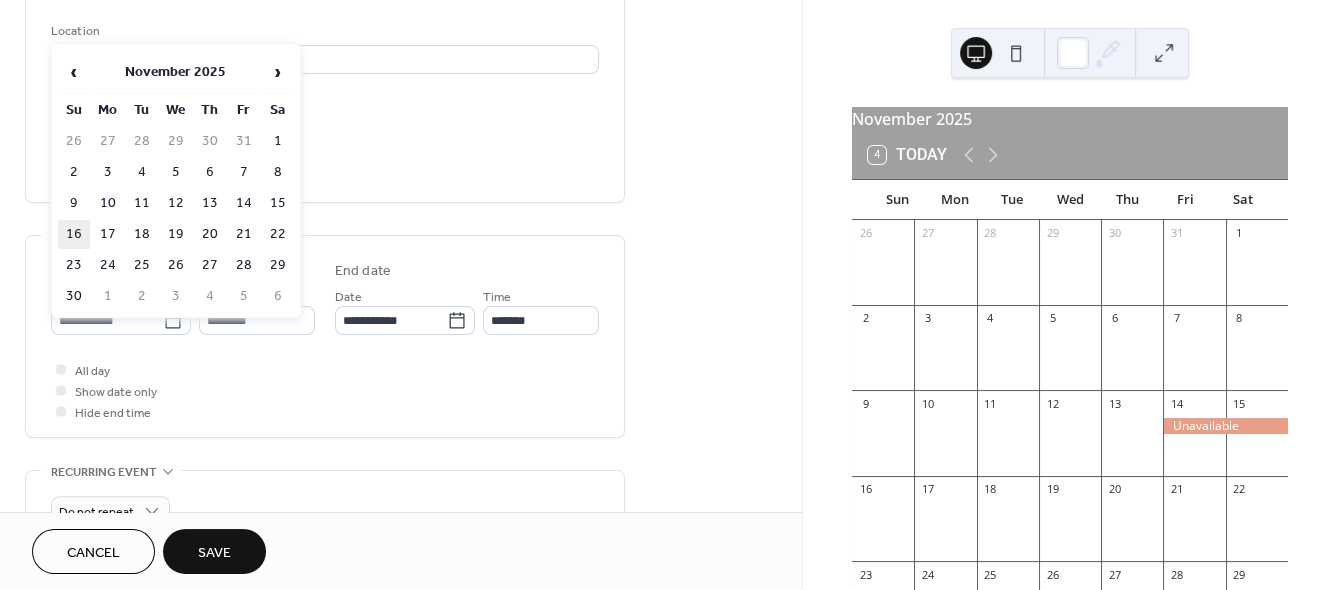 click on "16" at bounding box center [74, 234] 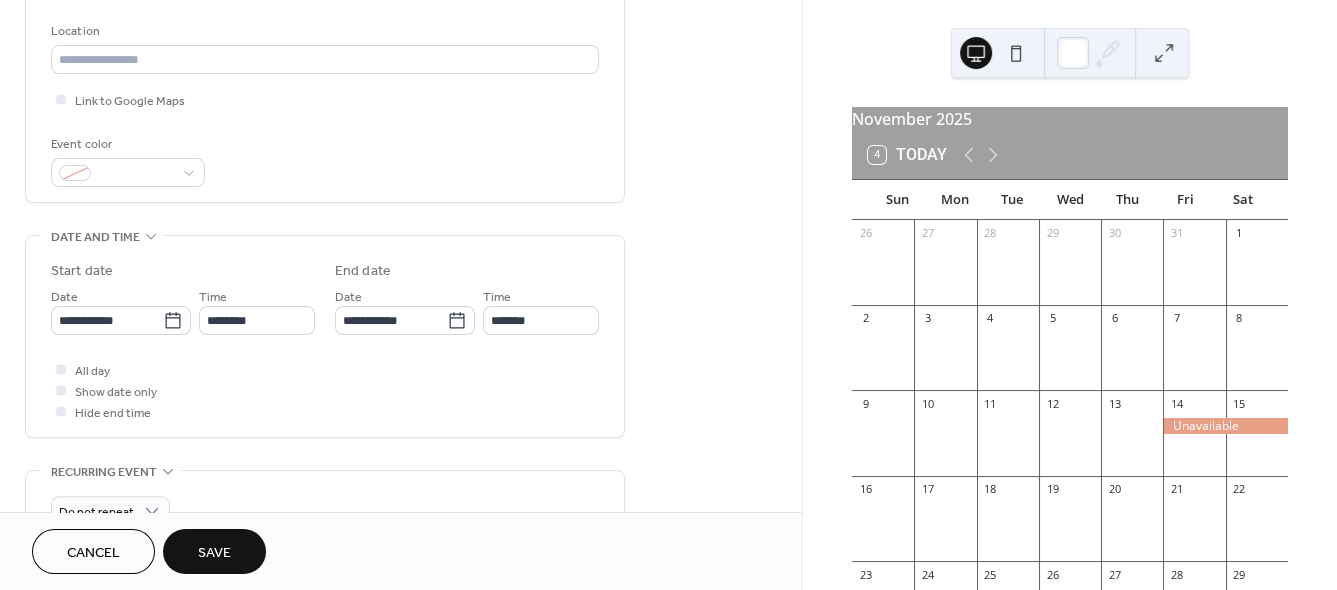 type on "**********" 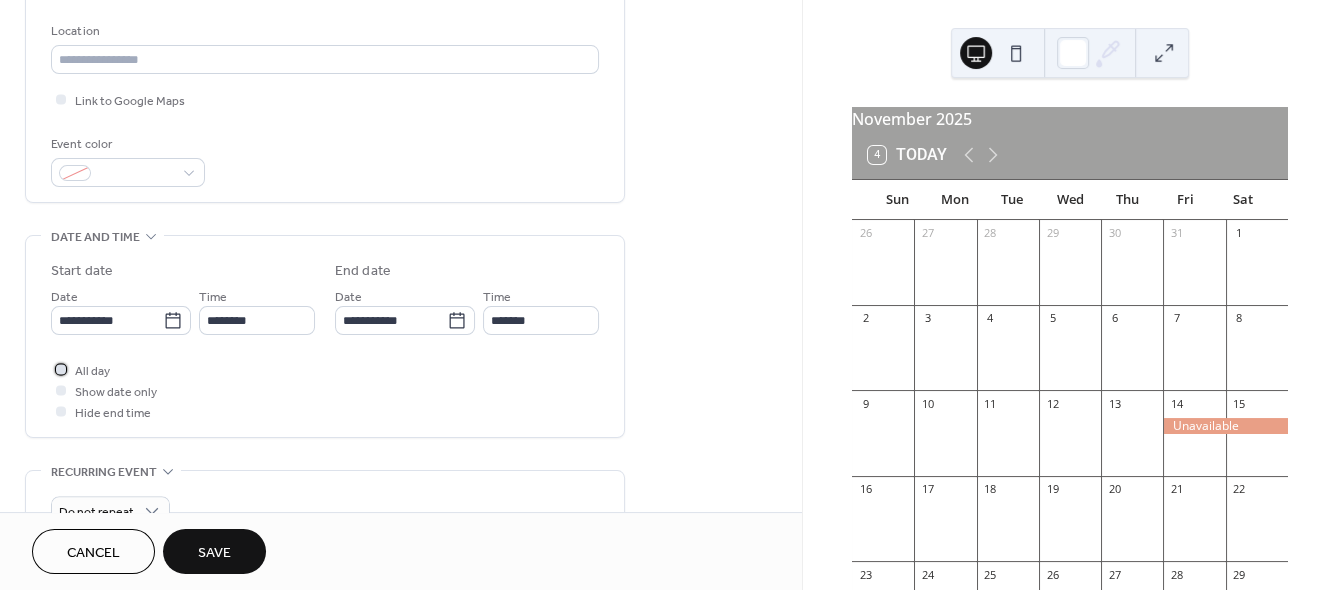 click at bounding box center (61, 369) 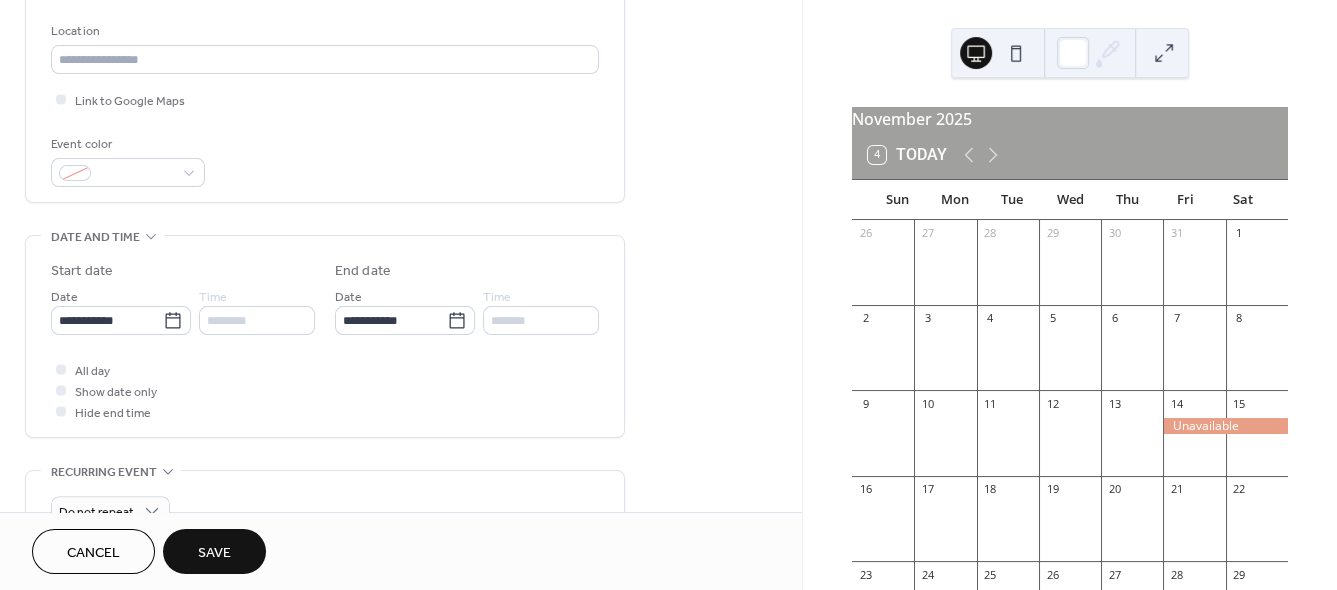 click on "Save" at bounding box center (214, 553) 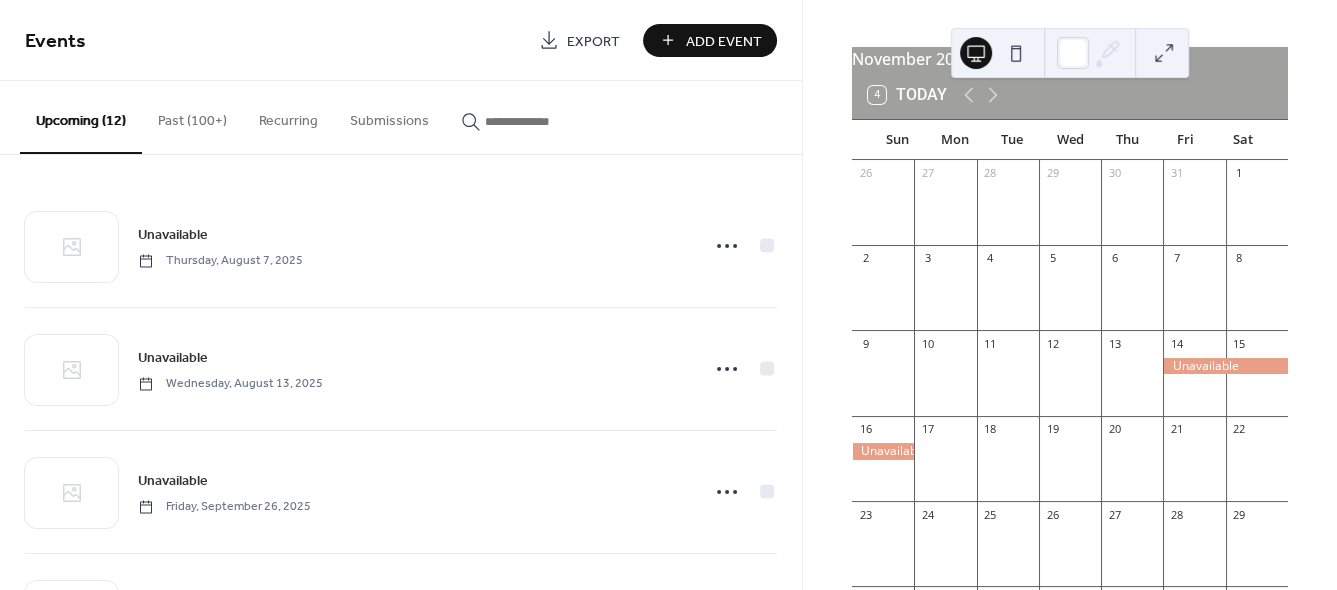 scroll, scrollTop: 64, scrollLeft: 0, axis: vertical 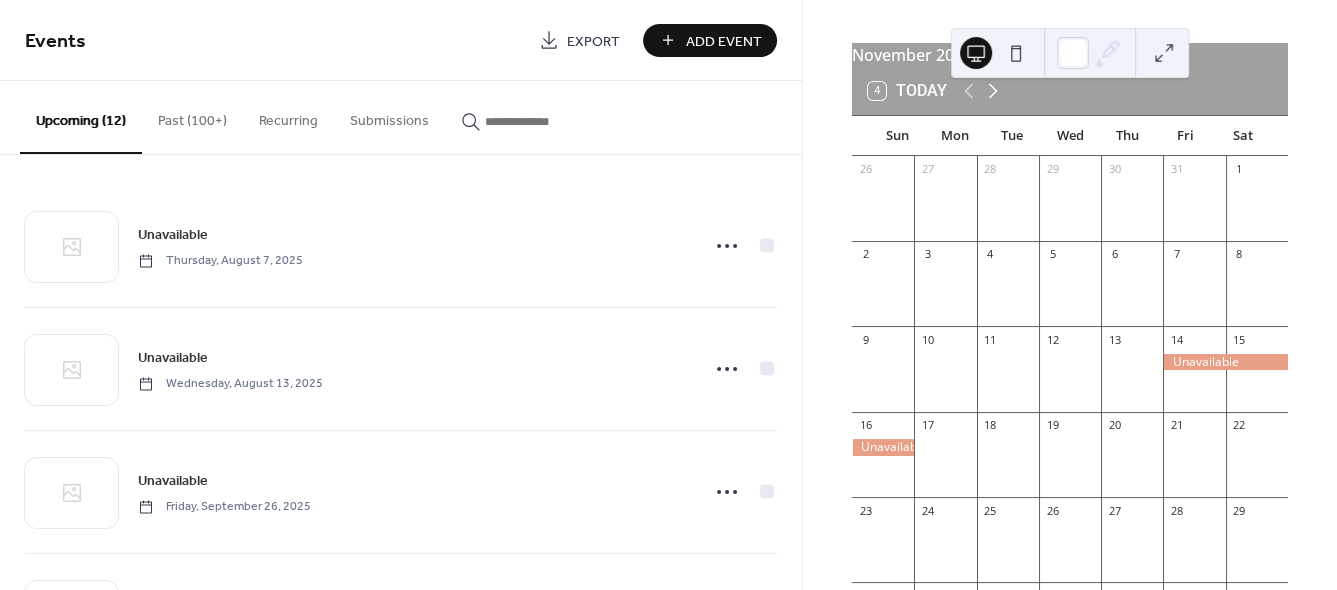 click 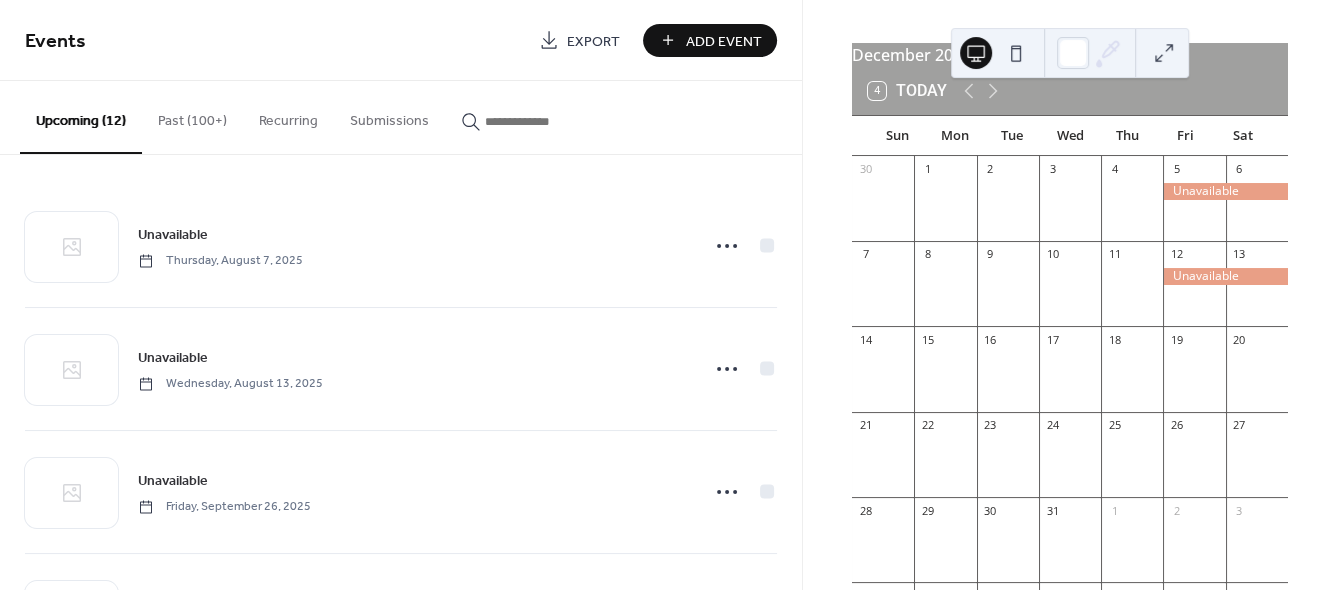 click on "4 Today" at bounding box center (1070, 91) 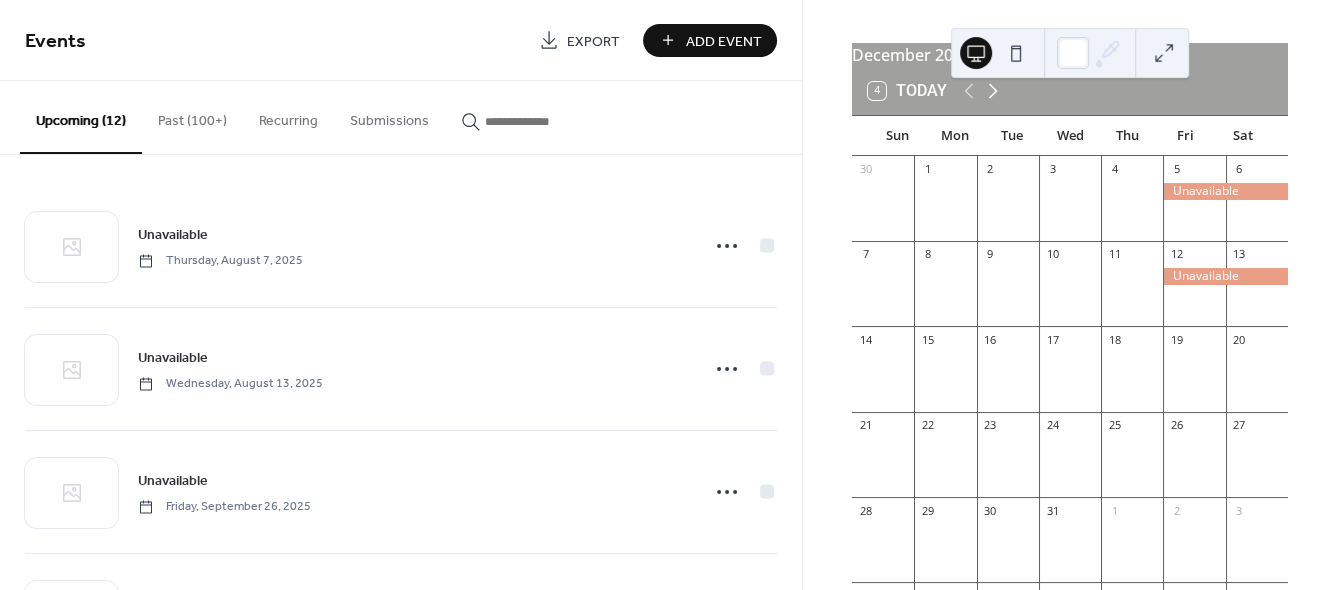 click 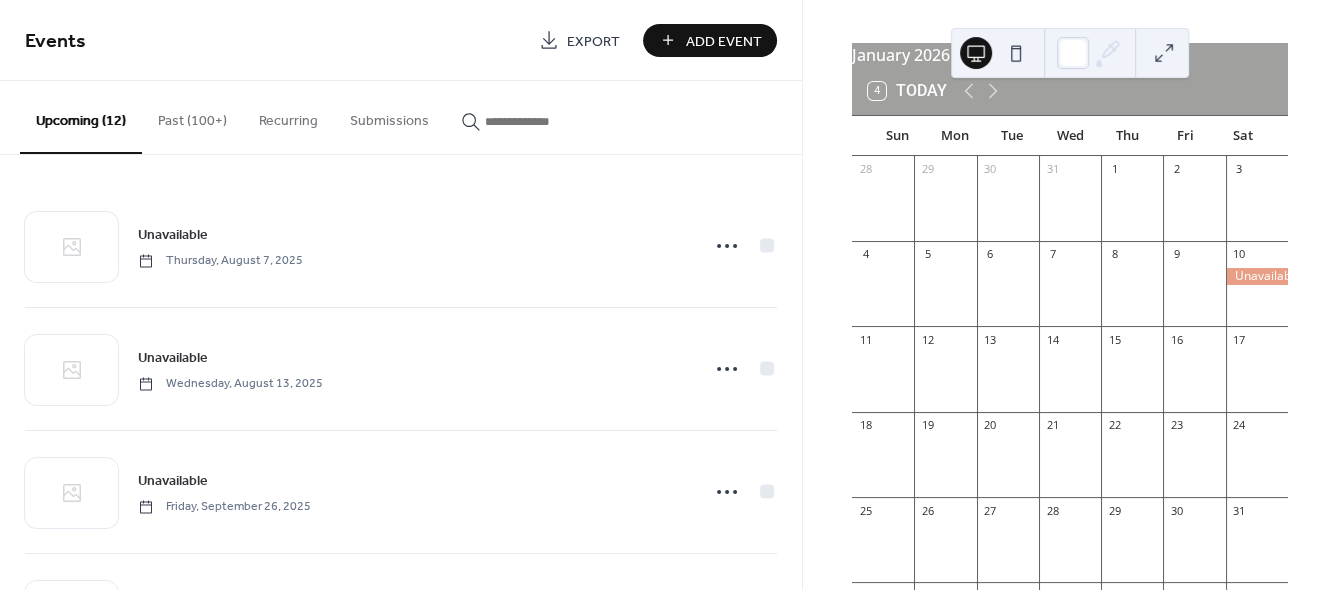 click on "Add Event" at bounding box center [710, 40] 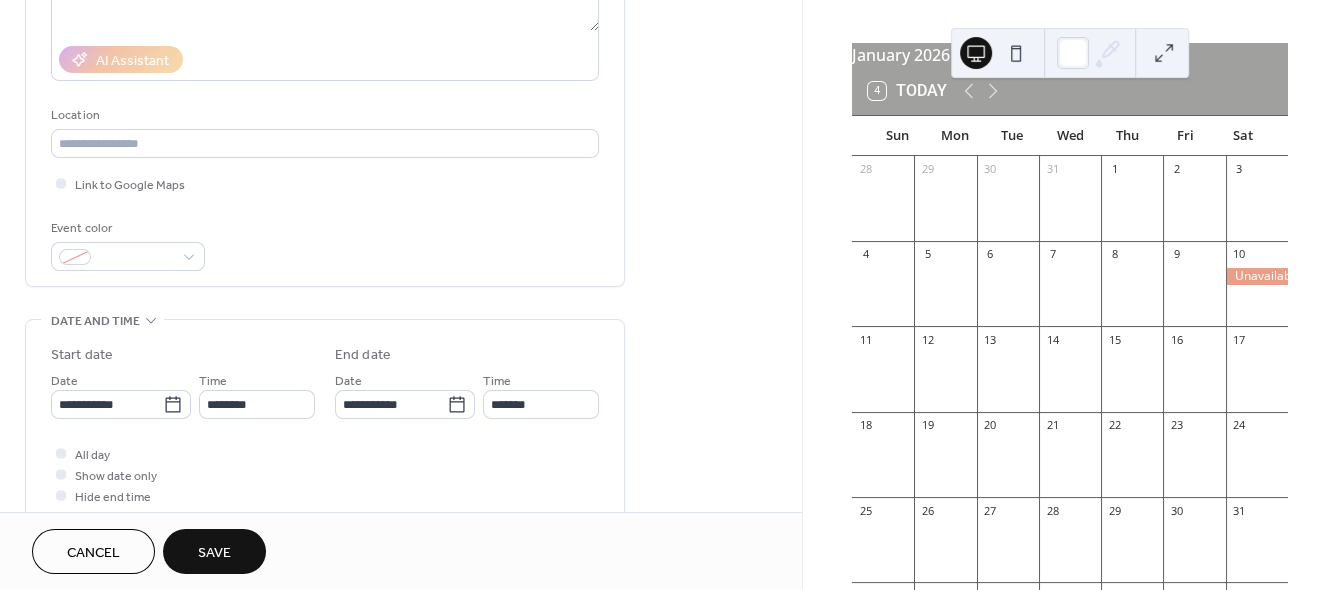 scroll, scrollTop: 499, scrollLeft: 0, axis: vertical 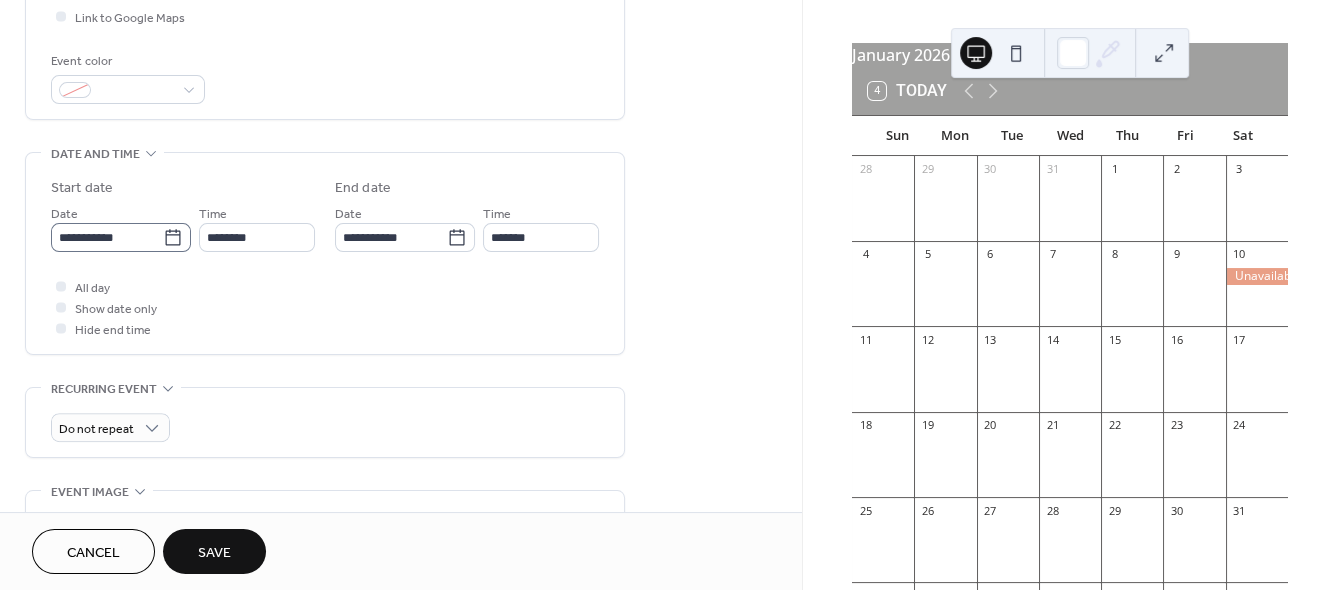type on "**********" 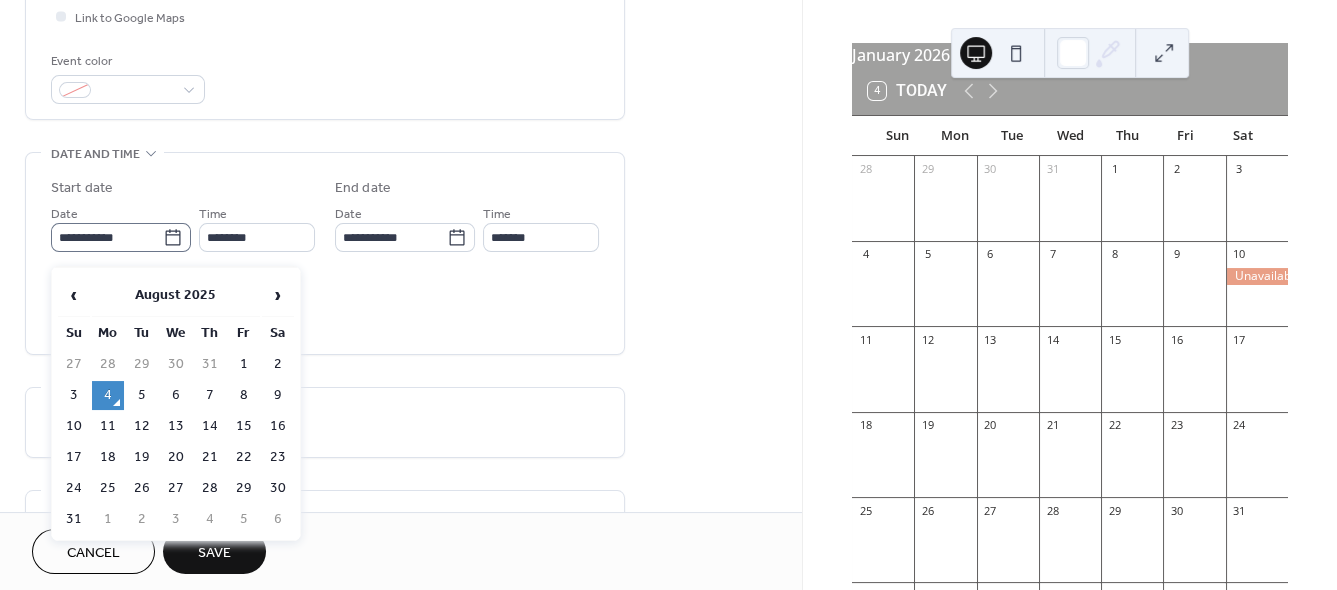 click 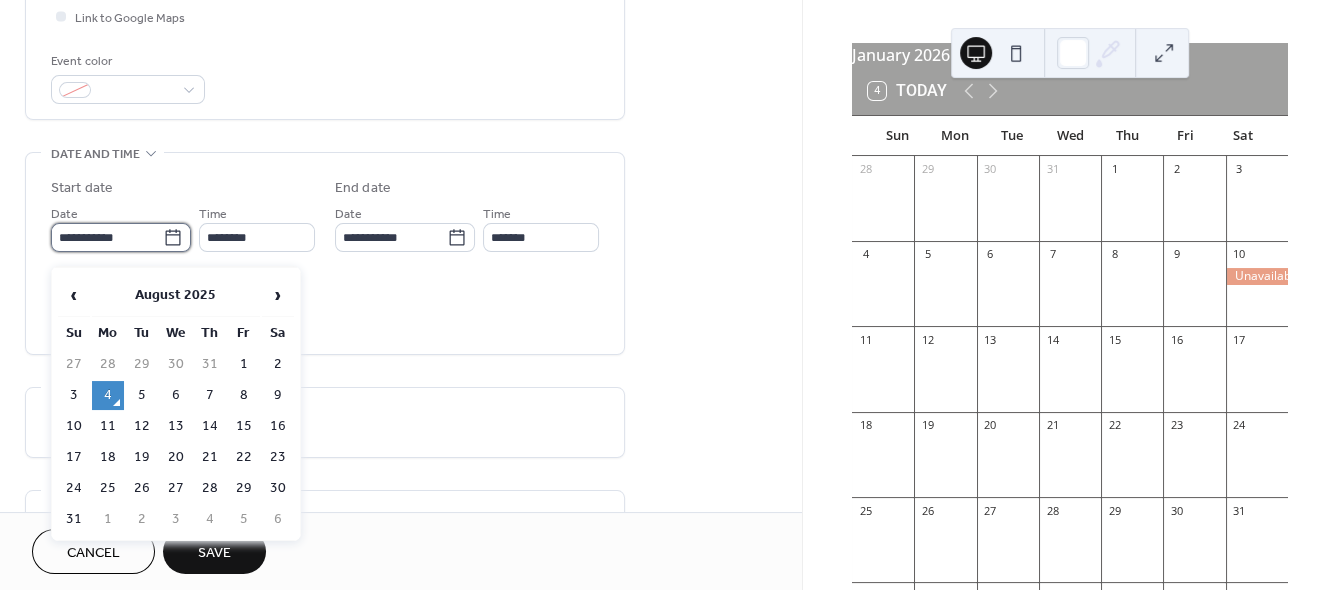 click on "**********" at bounding box center [107, 237] 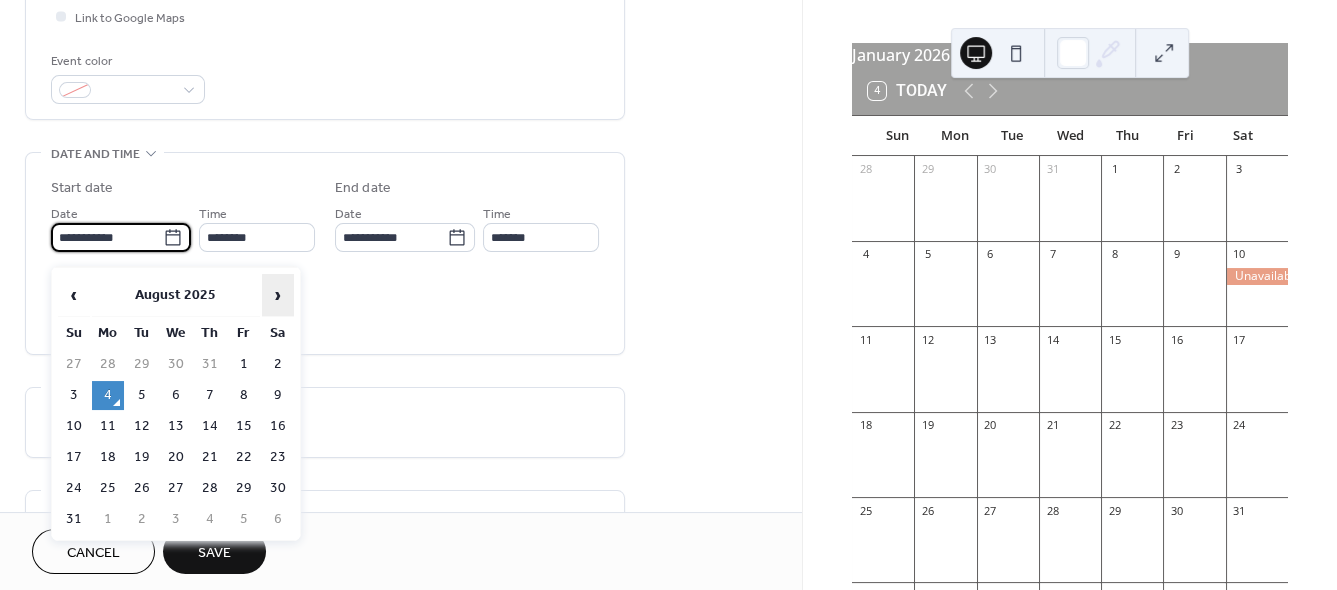 click on "›" at bounding box center (278, 295) 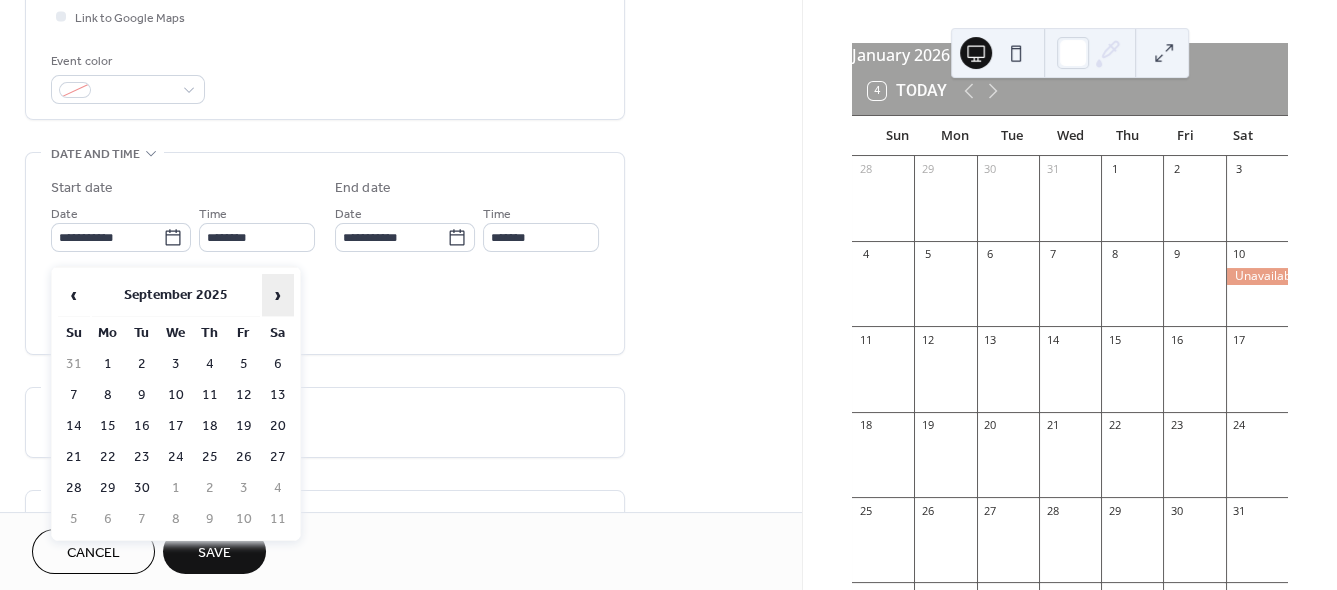 click on "›" at bounding box center [278, 295] 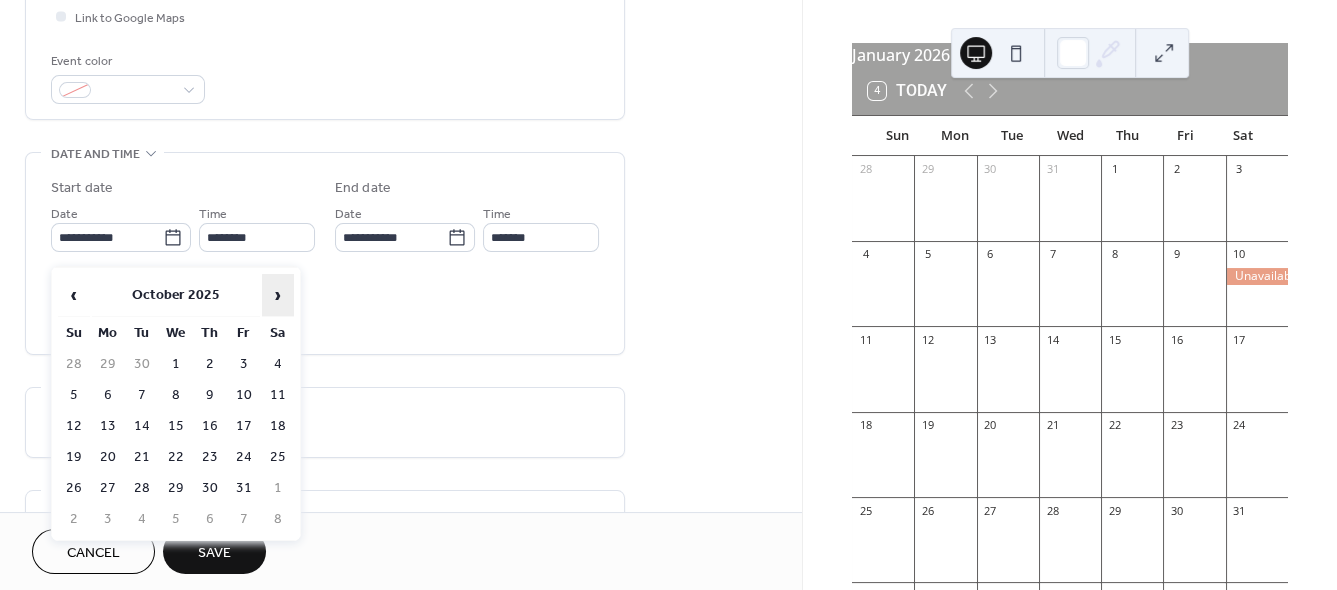 click on "›" at bounding box center (278, 295) 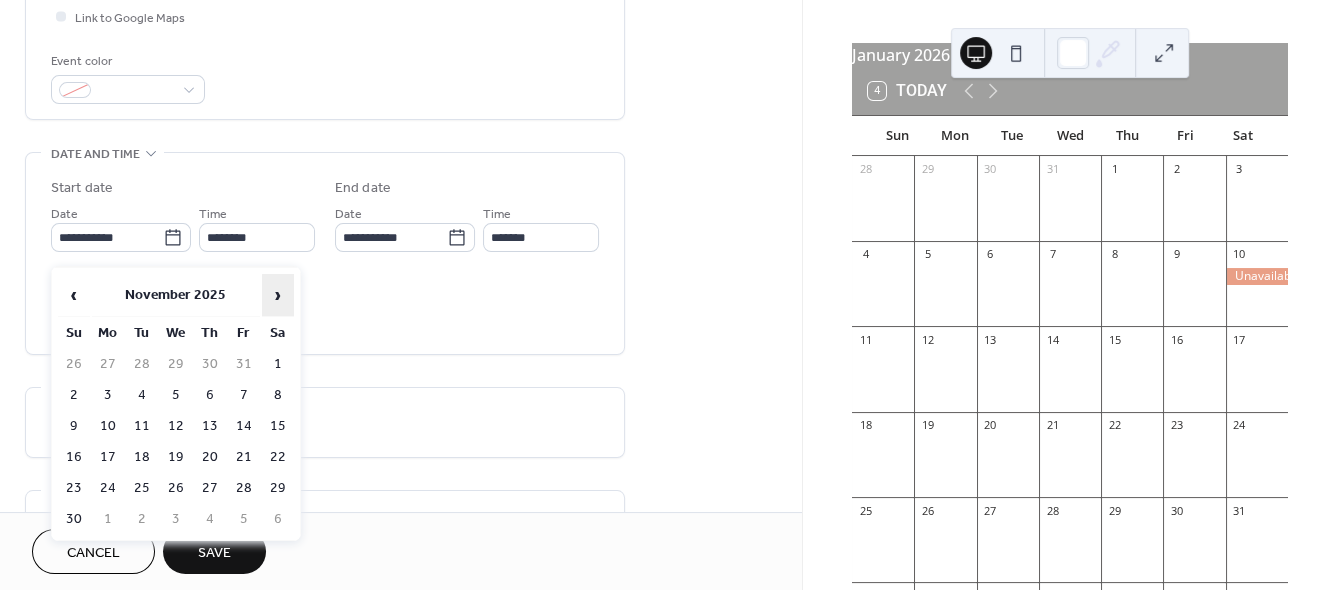 click on "›" at bounding box center [278, 295] 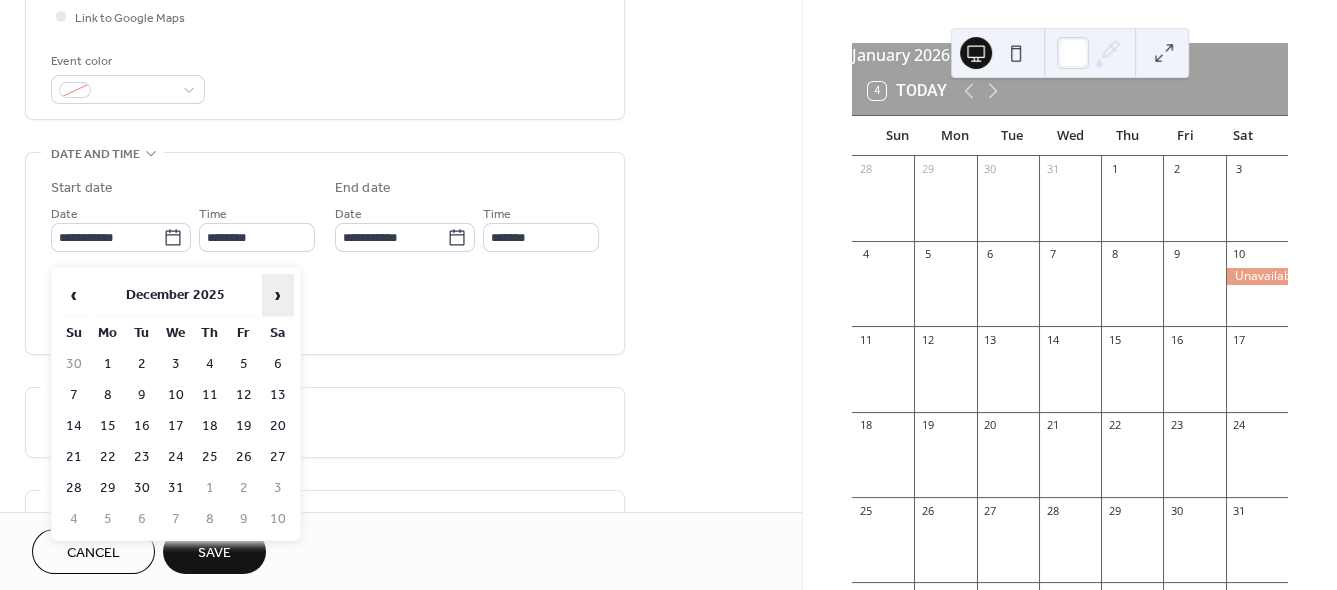 click on "›" at bounding box center (278, 295) 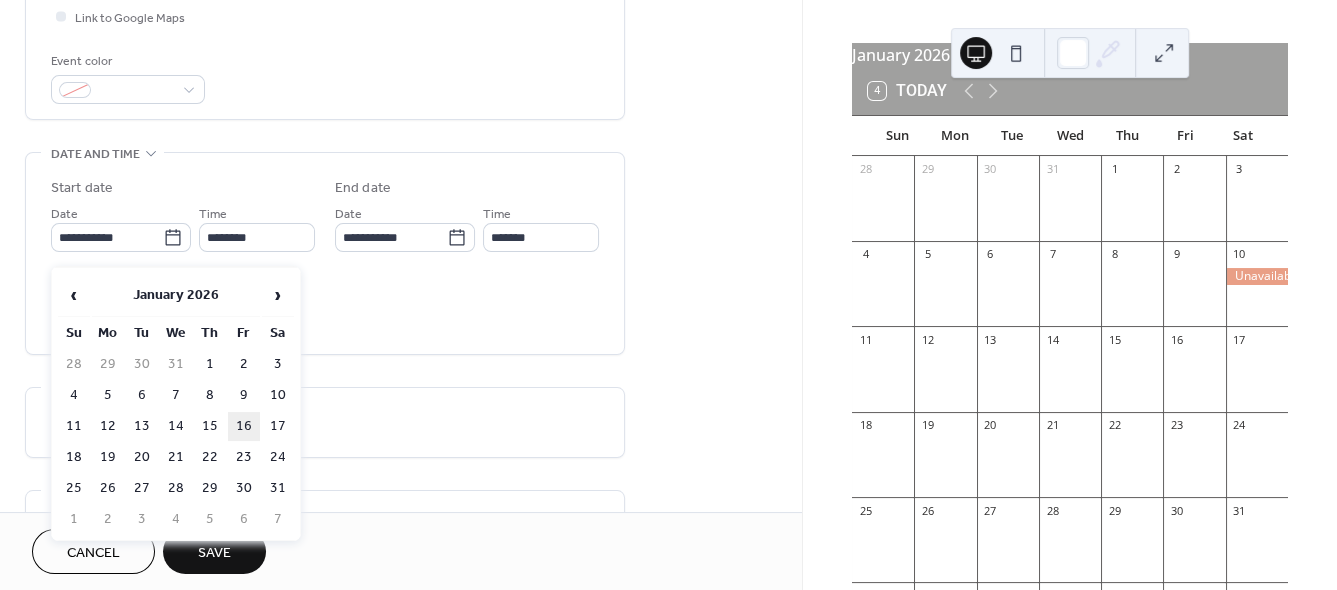 click on "16" at bounding box center (244, 426) 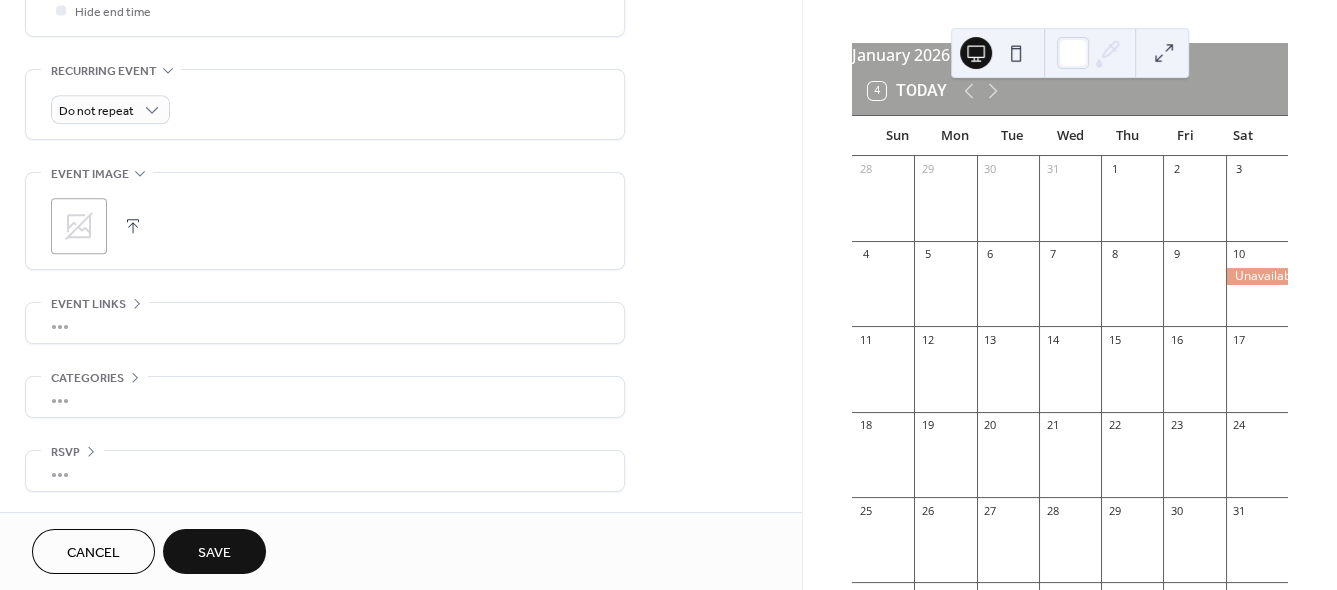 scroll, scrollTop: 575, scrollLeft: 0, axis: vertical 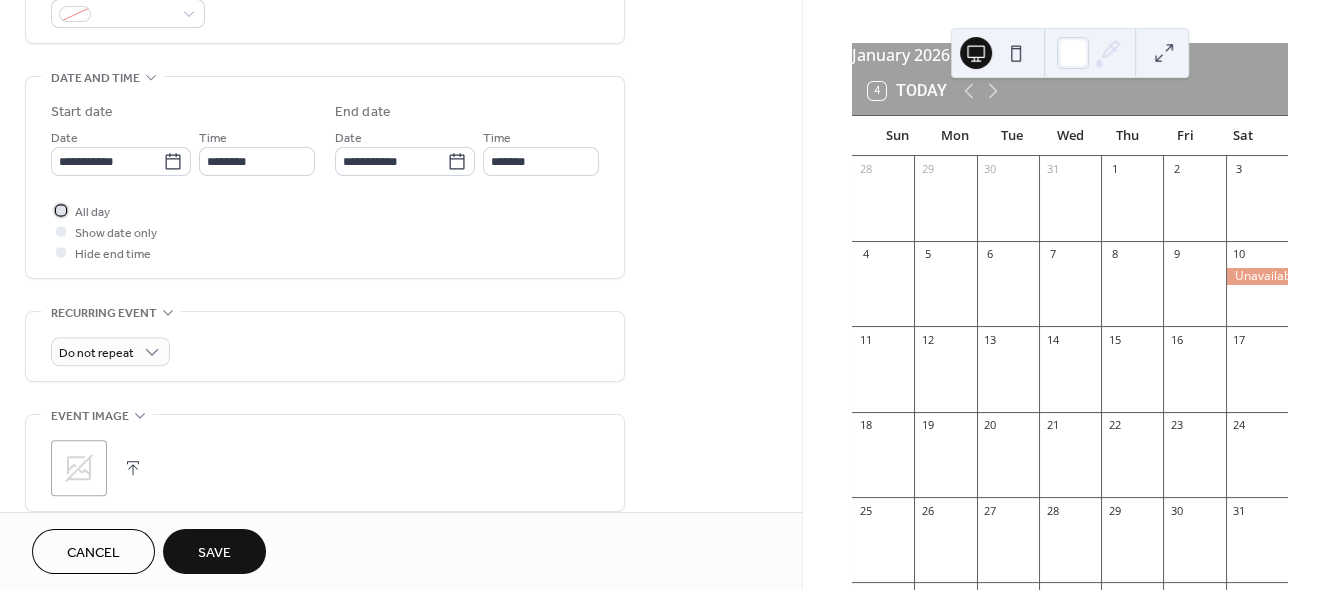 click at bounding box center (61, 210) 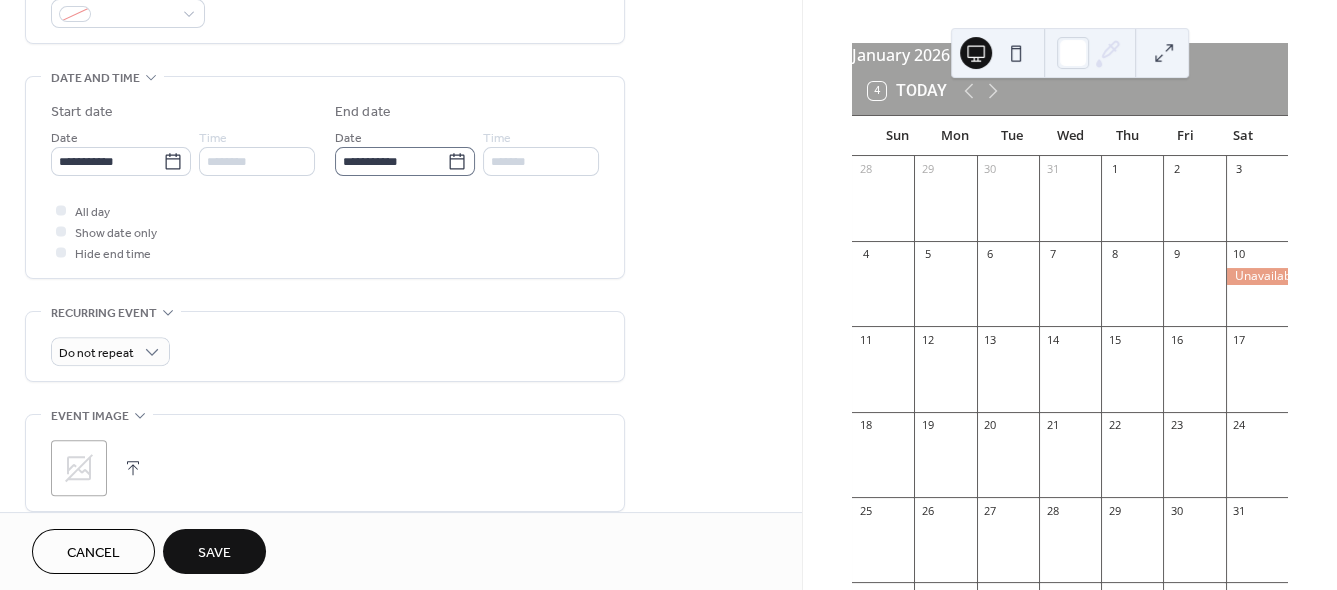 click 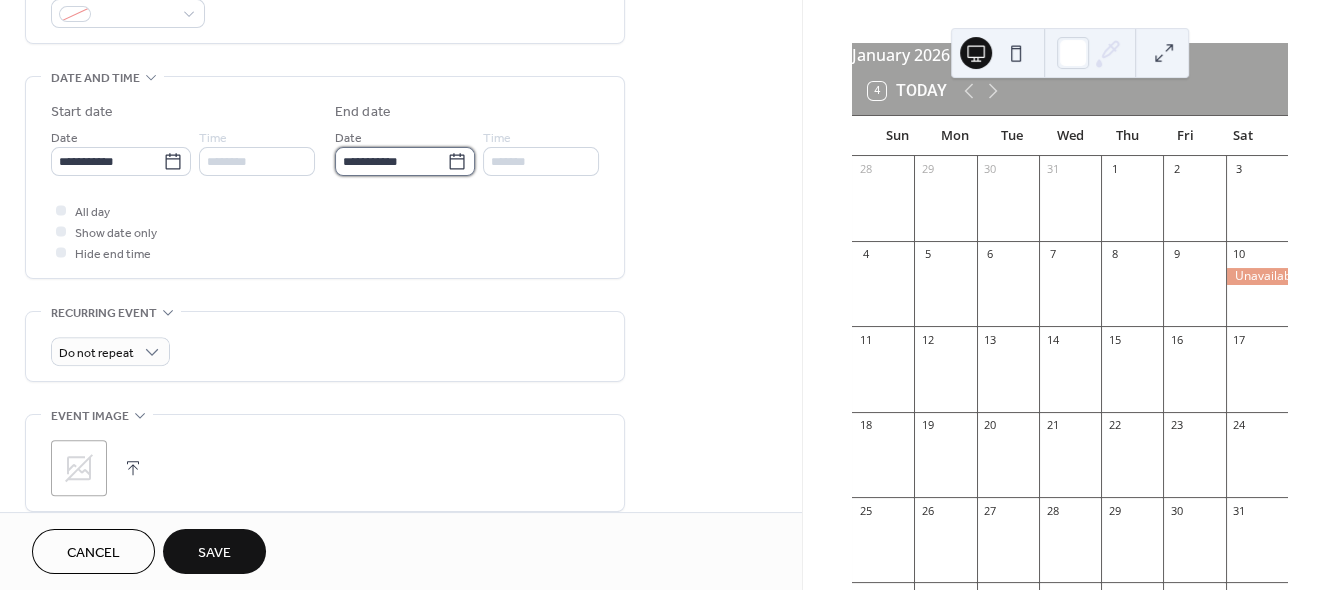 click on "**********" at bounding box center (391, 161) 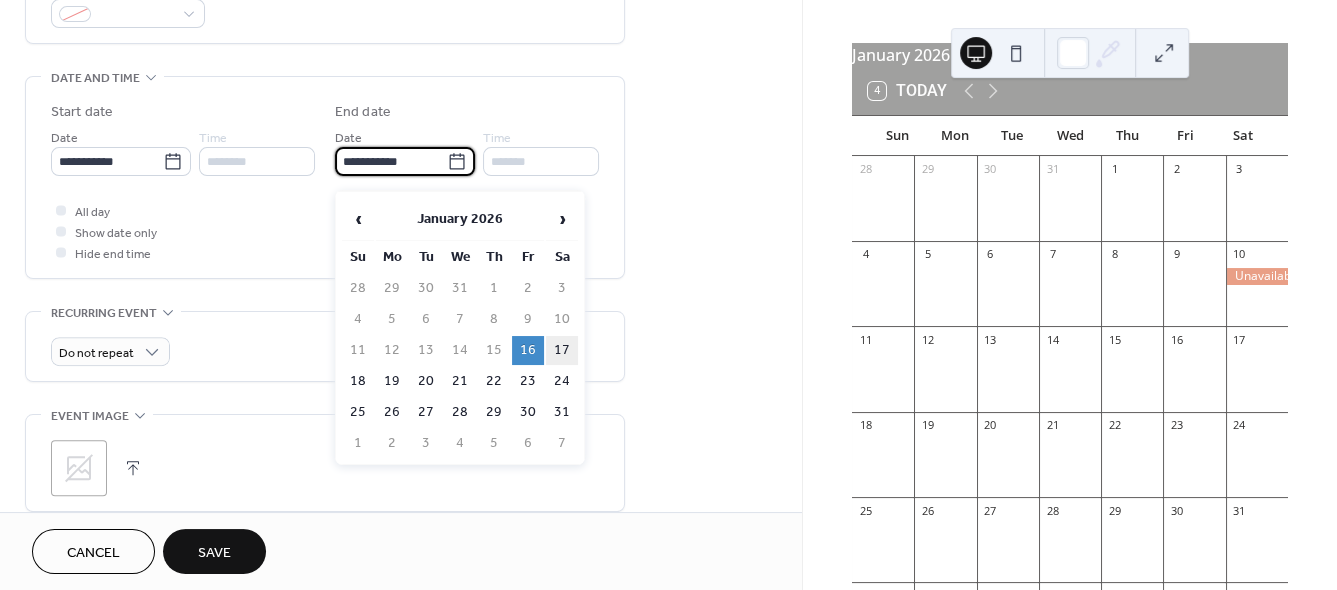 click on "17" at bounding box center [562, 350] 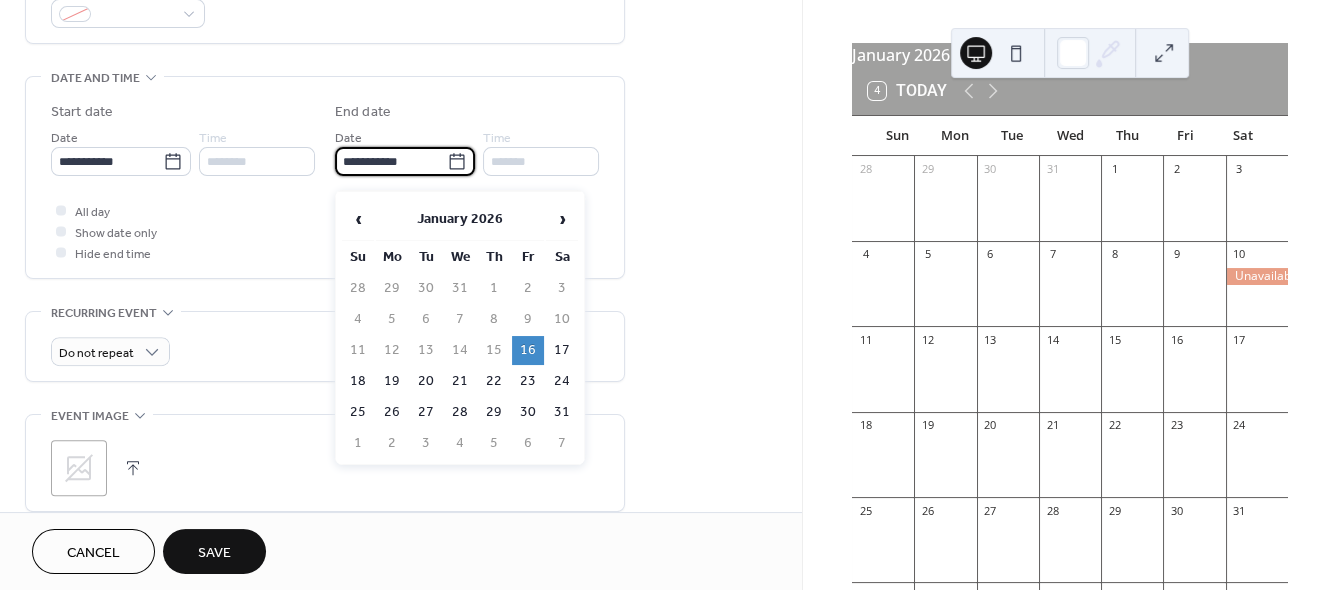 type on "**********" 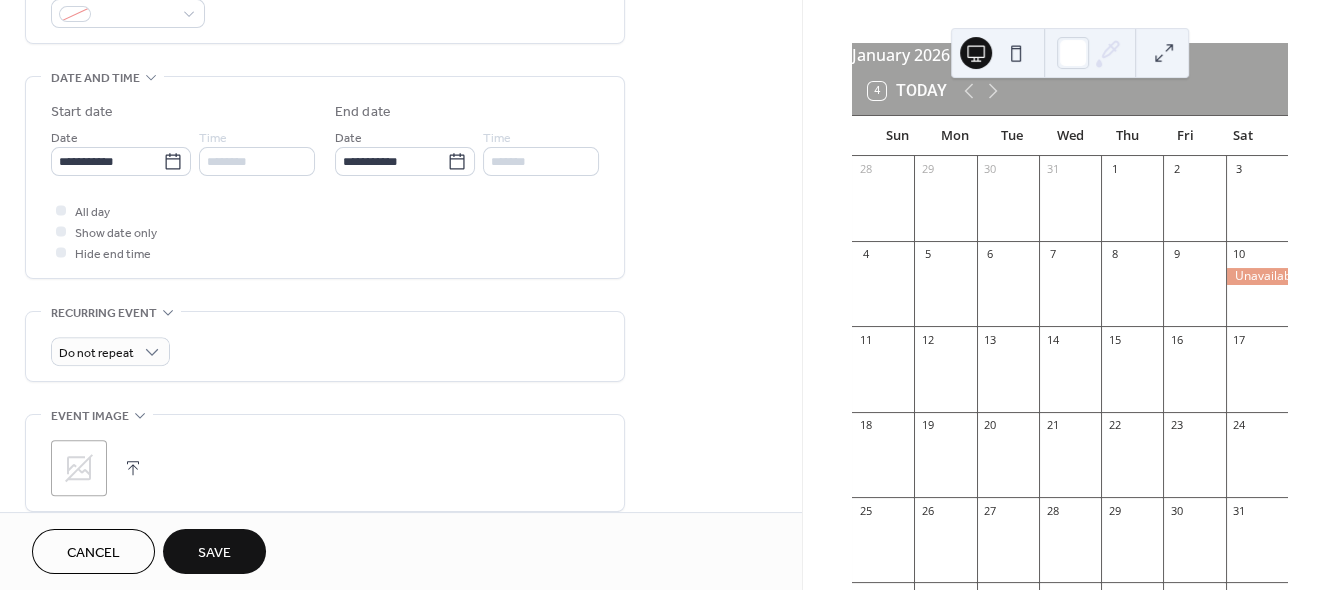 click on "Save" at bounding box center [214, 553] 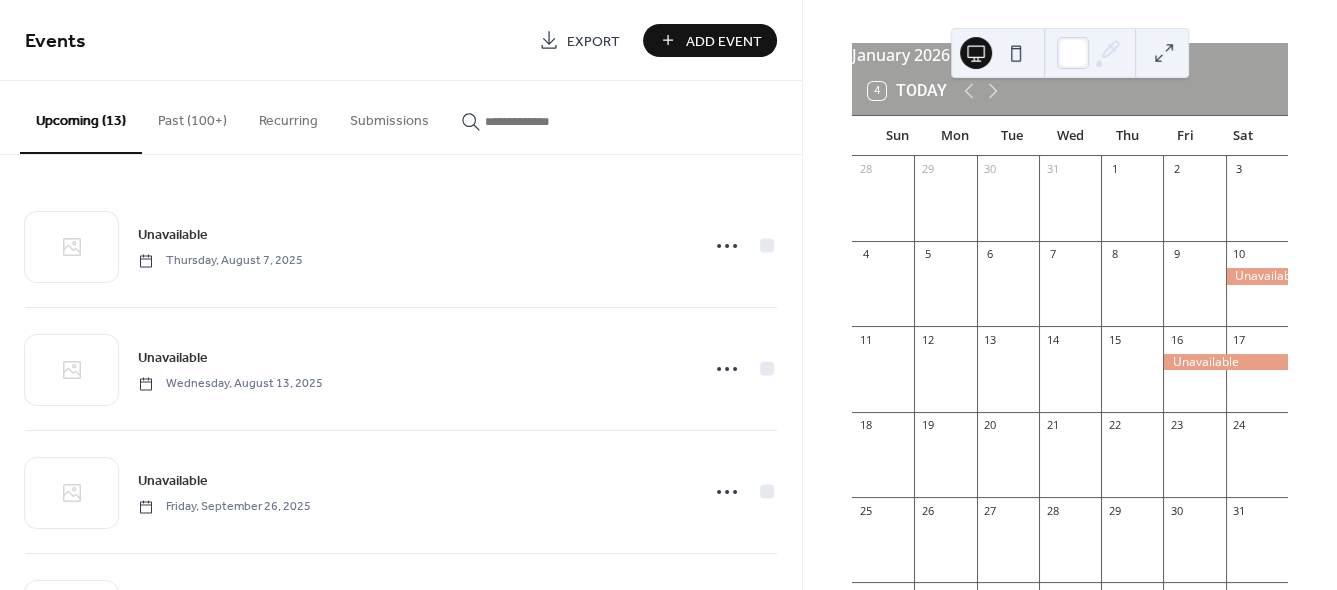 click on "Add Event" at bounding box center [710, 40] 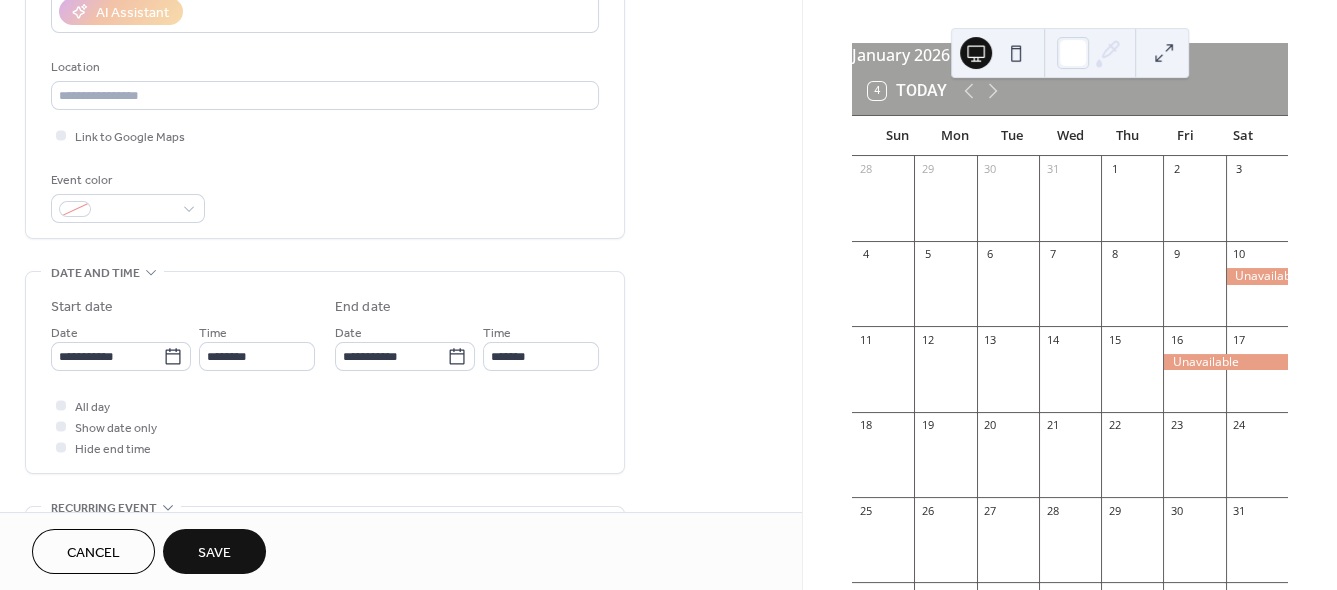 scroll, scrollTop: 416, scrollLeft: 0, axis: vertical 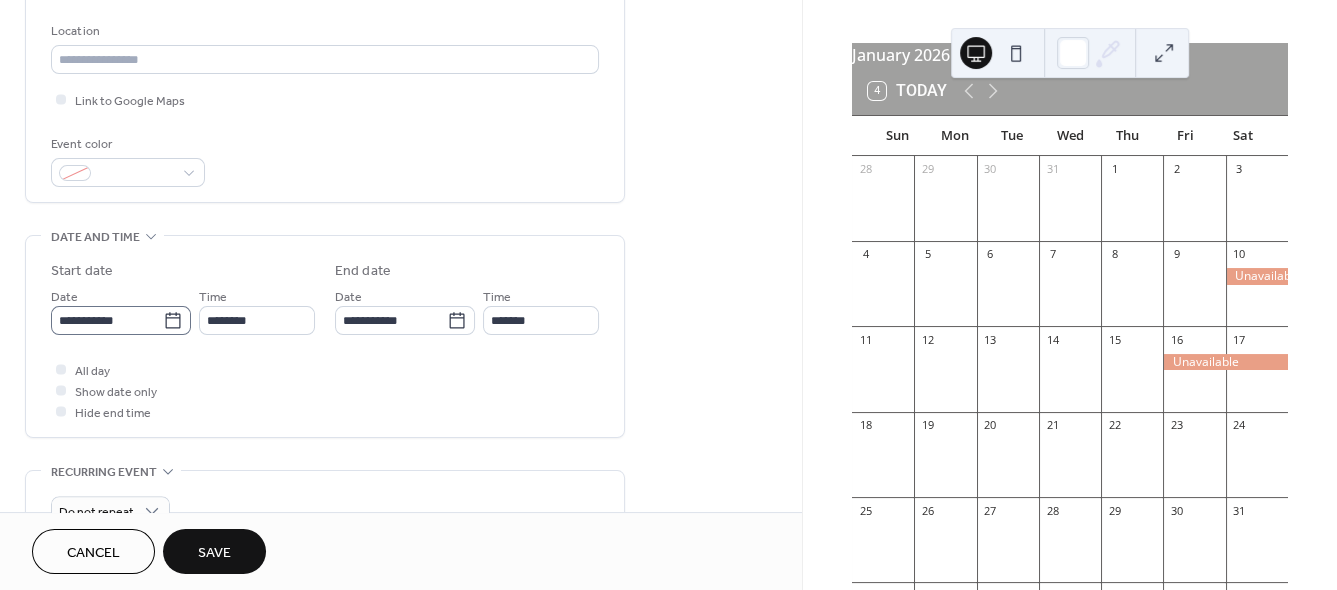 type on "**********" 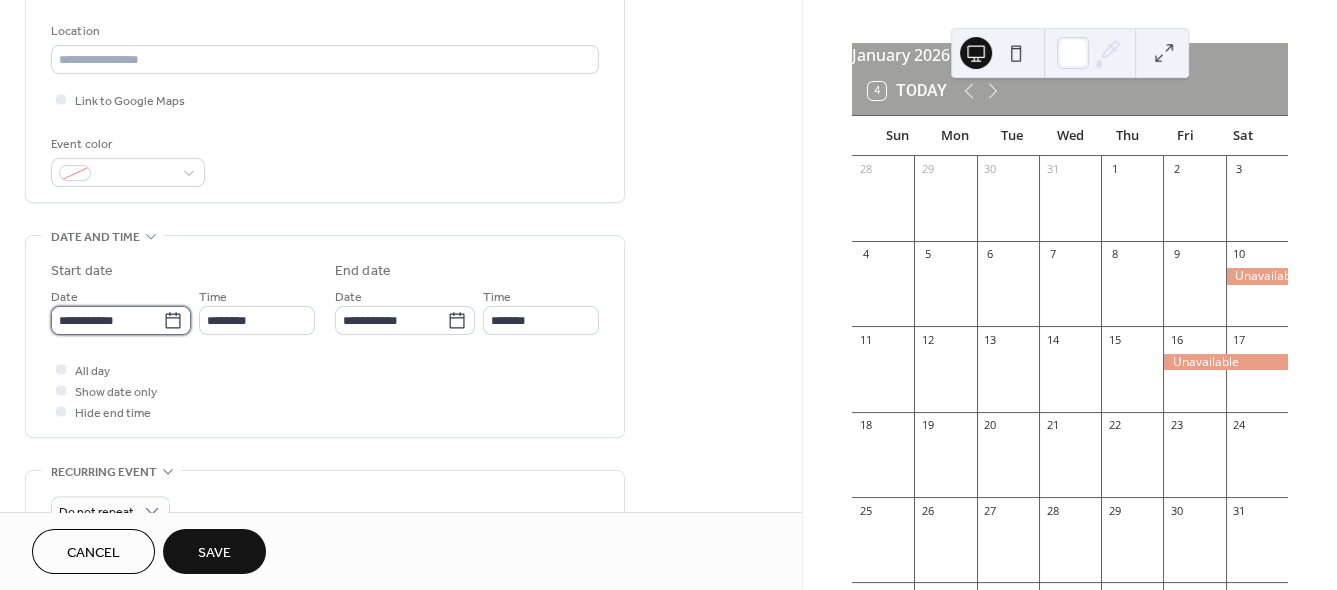 click on "**********" at bounding box center [107, 320] 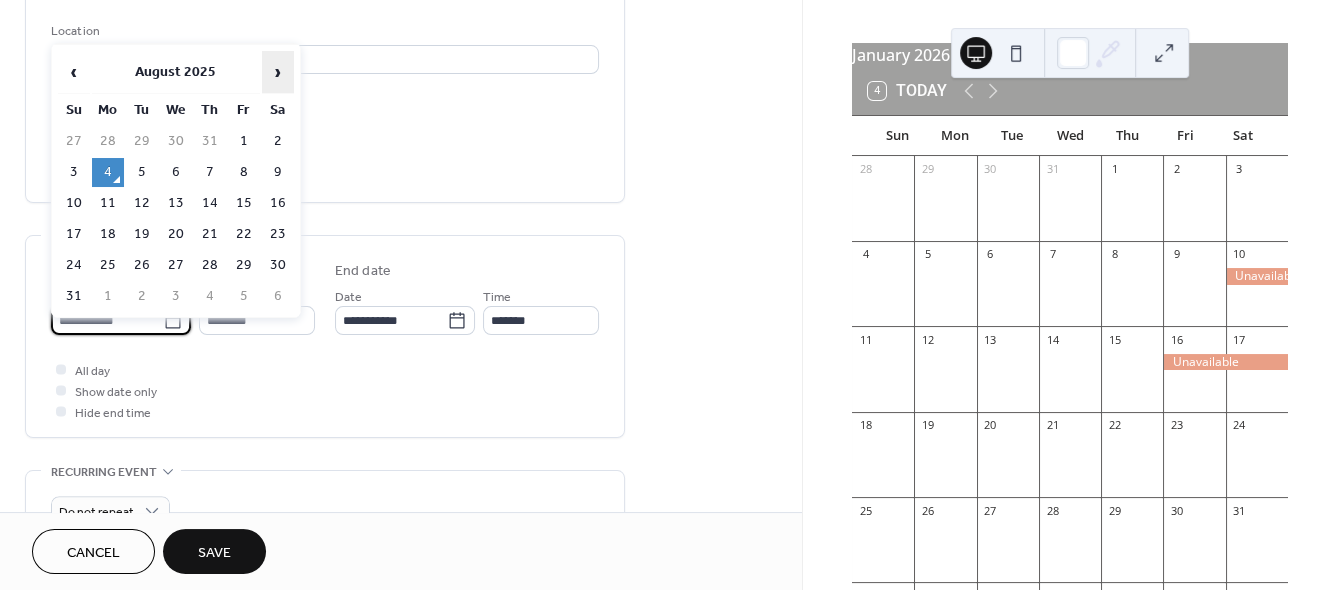 click on "›" at bounding box center [278, 72] 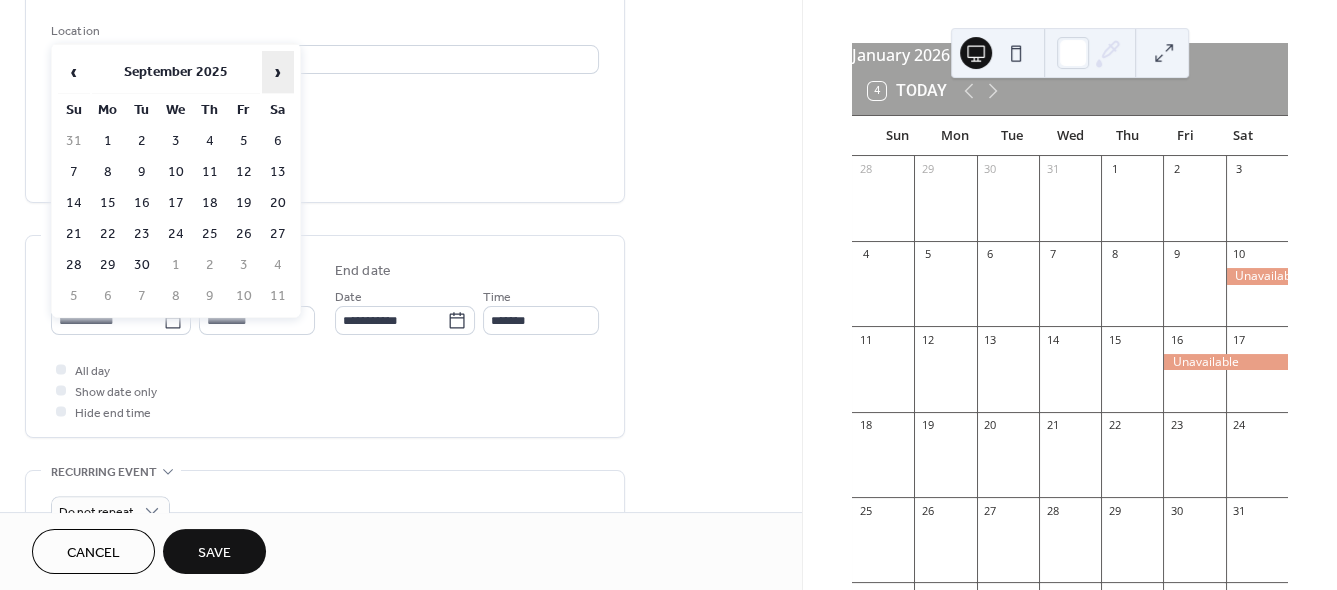click on "›" at bounding box center [278, 72] 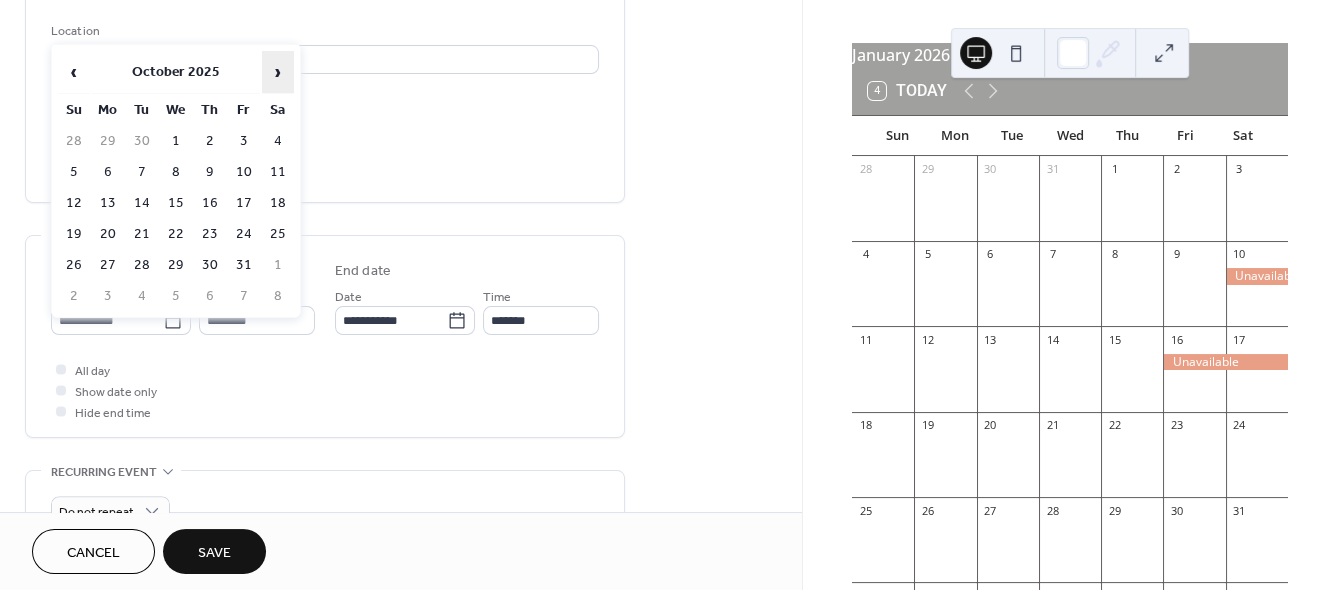 click on "›" at bounding box center [278, 72] 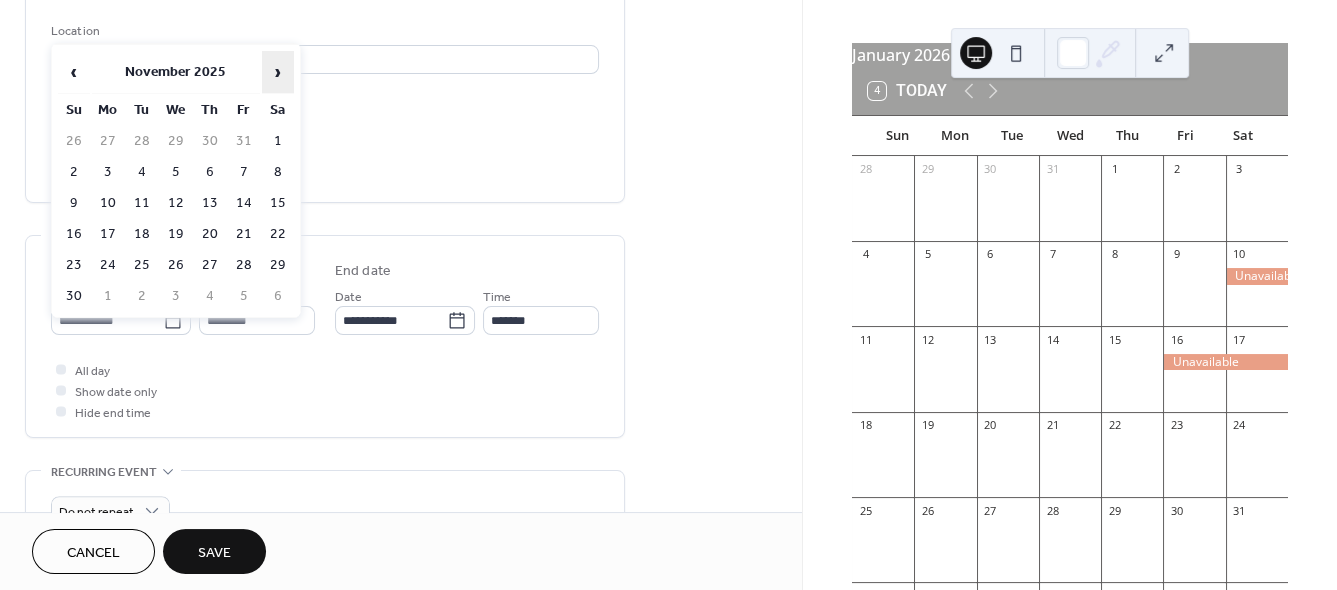 click on "›" at bounding box center (278, 72) 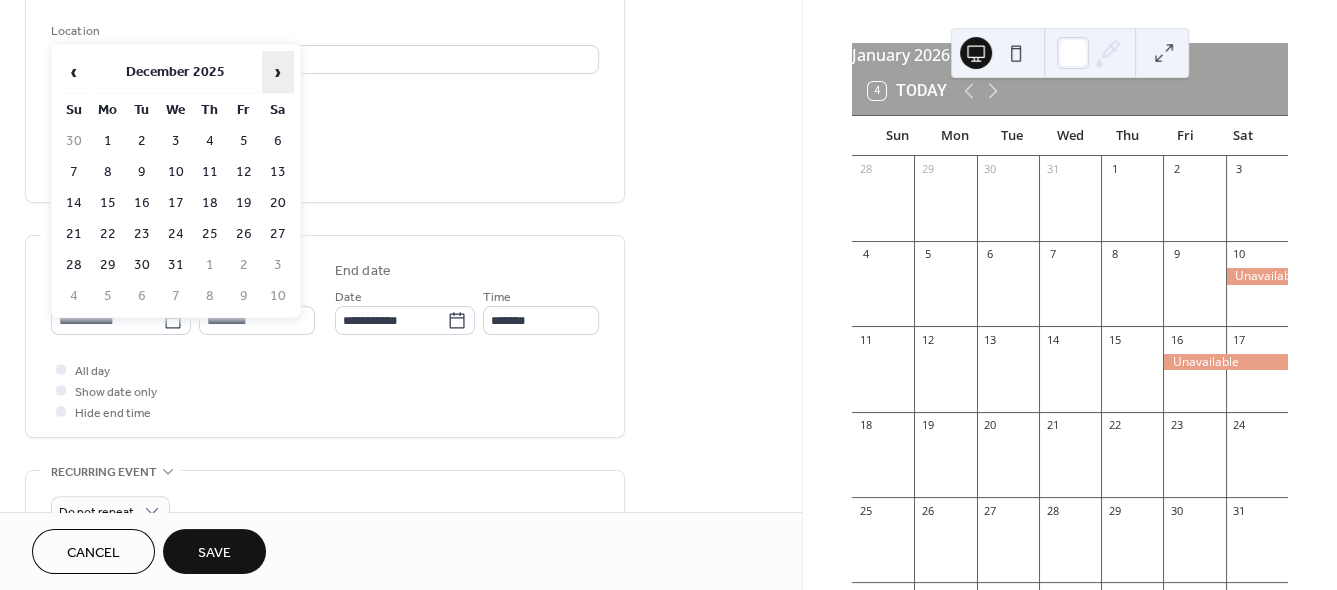click on "›" at bounding box center [278, 72] 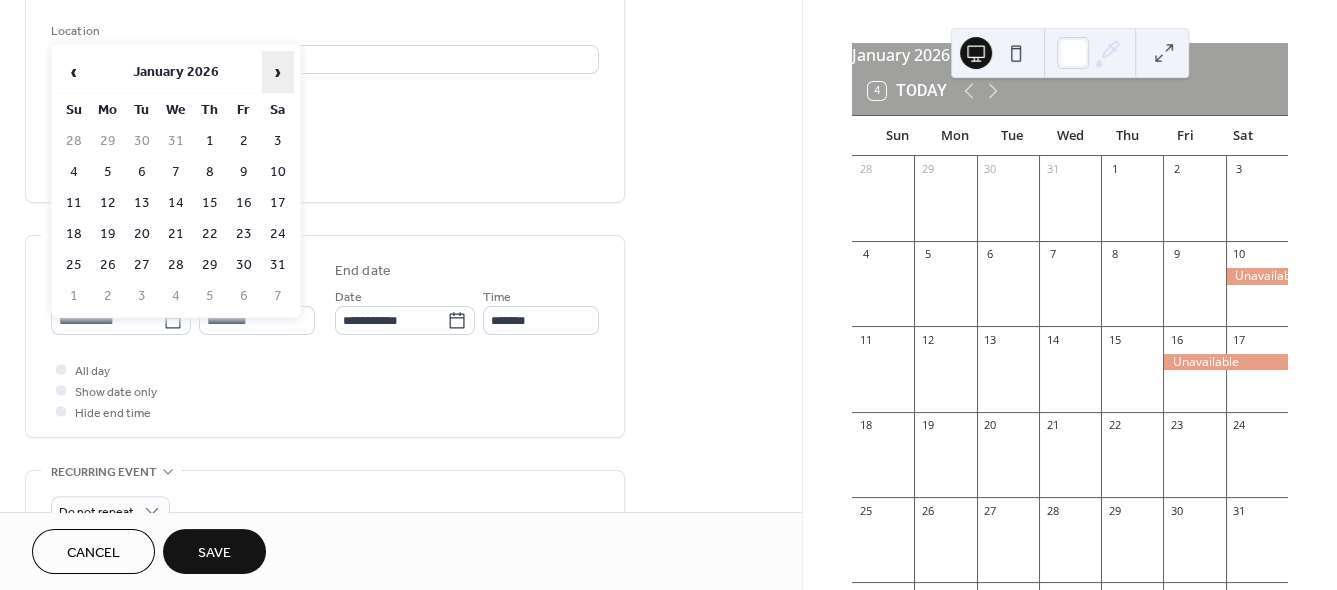click on "›" at bounding box center (278, 72) 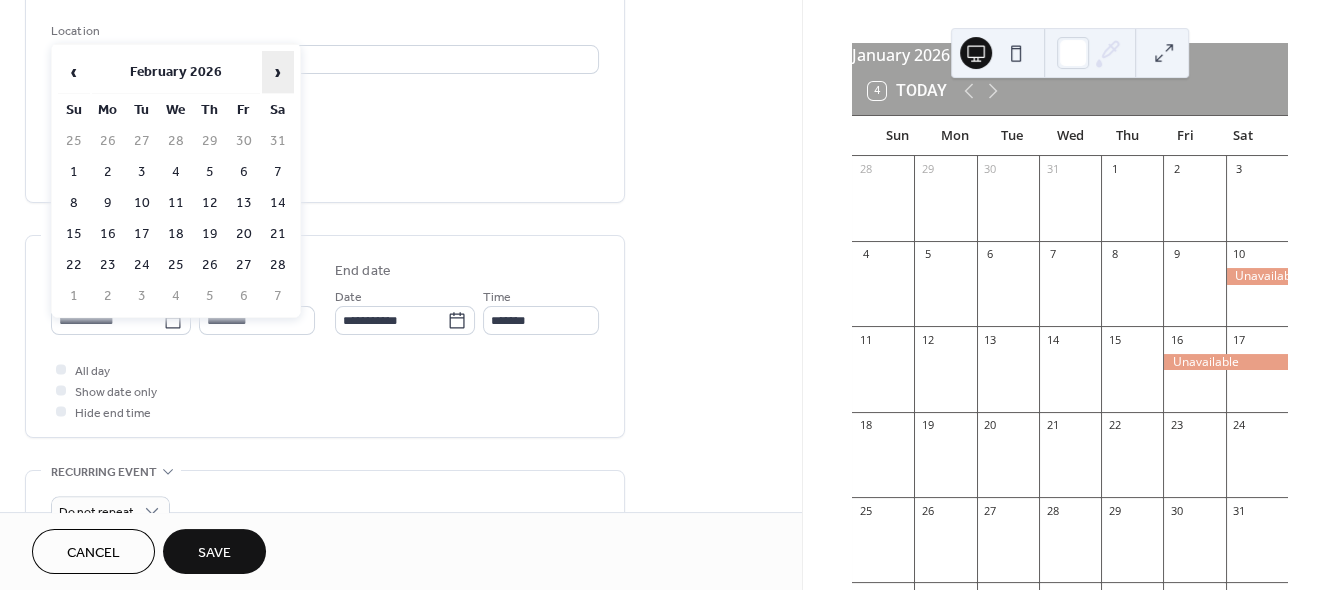 click on "›" at bounding box center (278, 72) 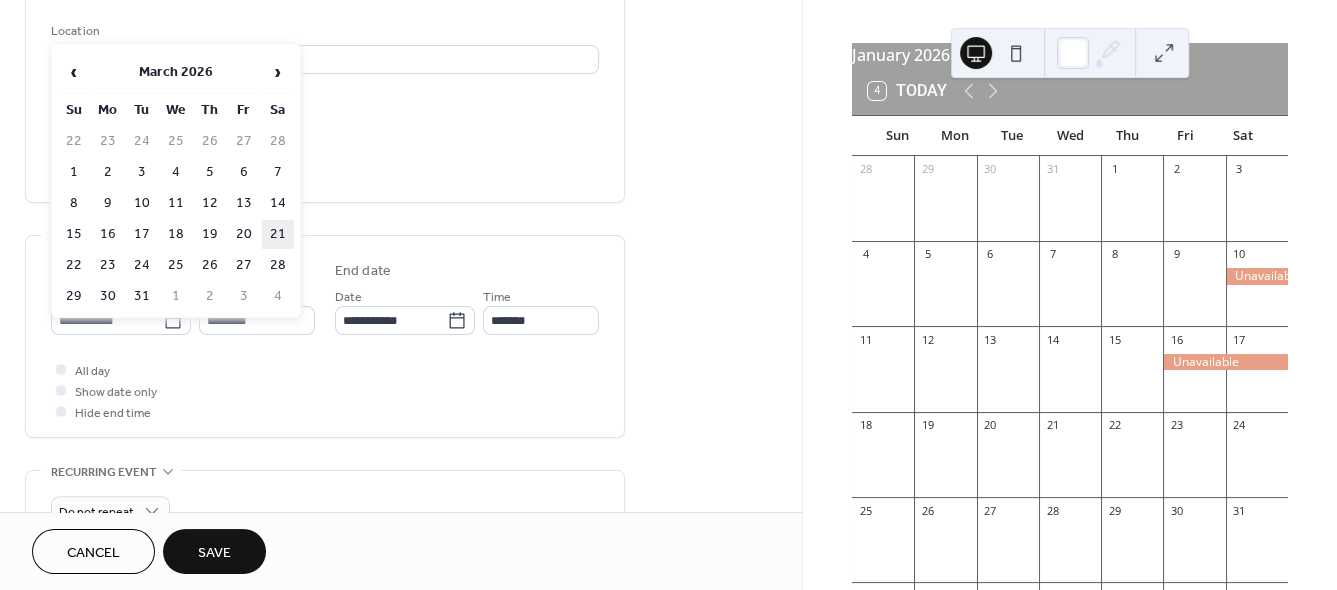 click on "21" at bounding box center [278, 234] 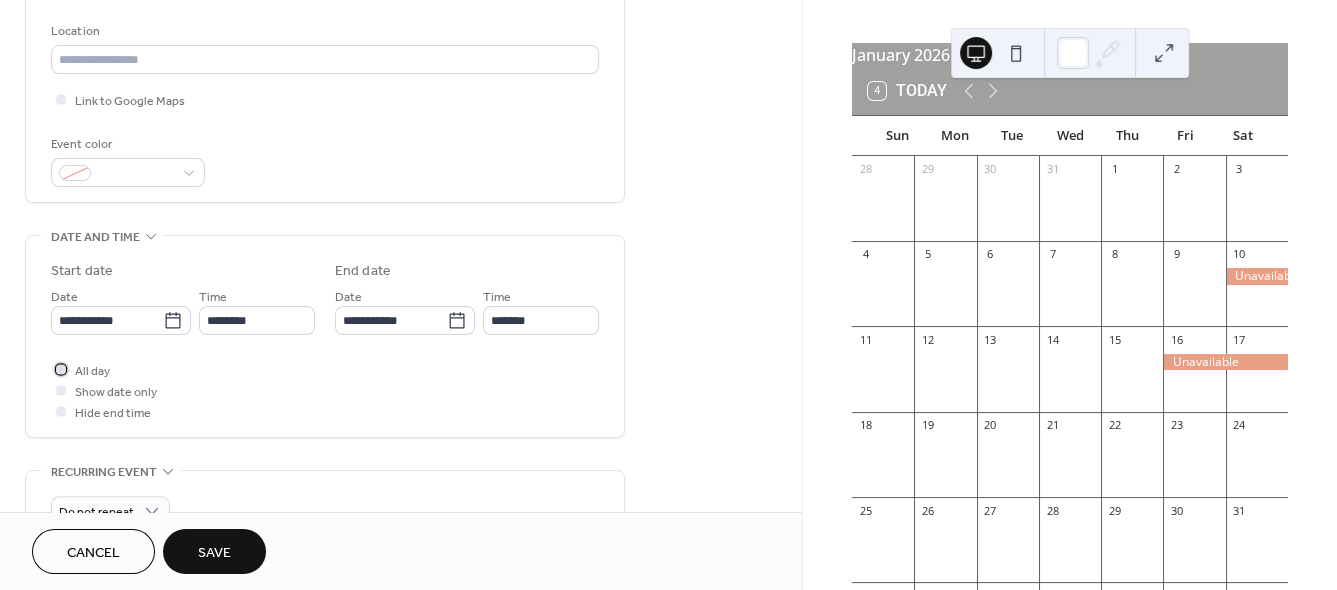 click at bounding box center [61, 369] 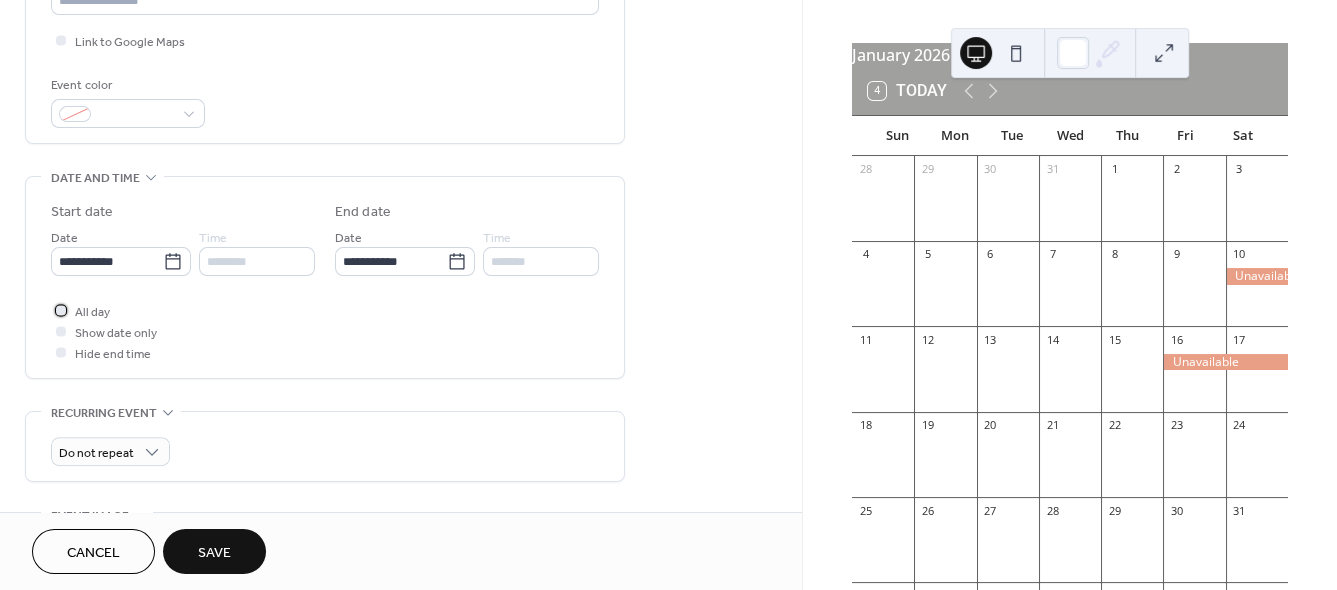 scroll, scrollTop: 499, scrollLeft: 0, axis: vertical 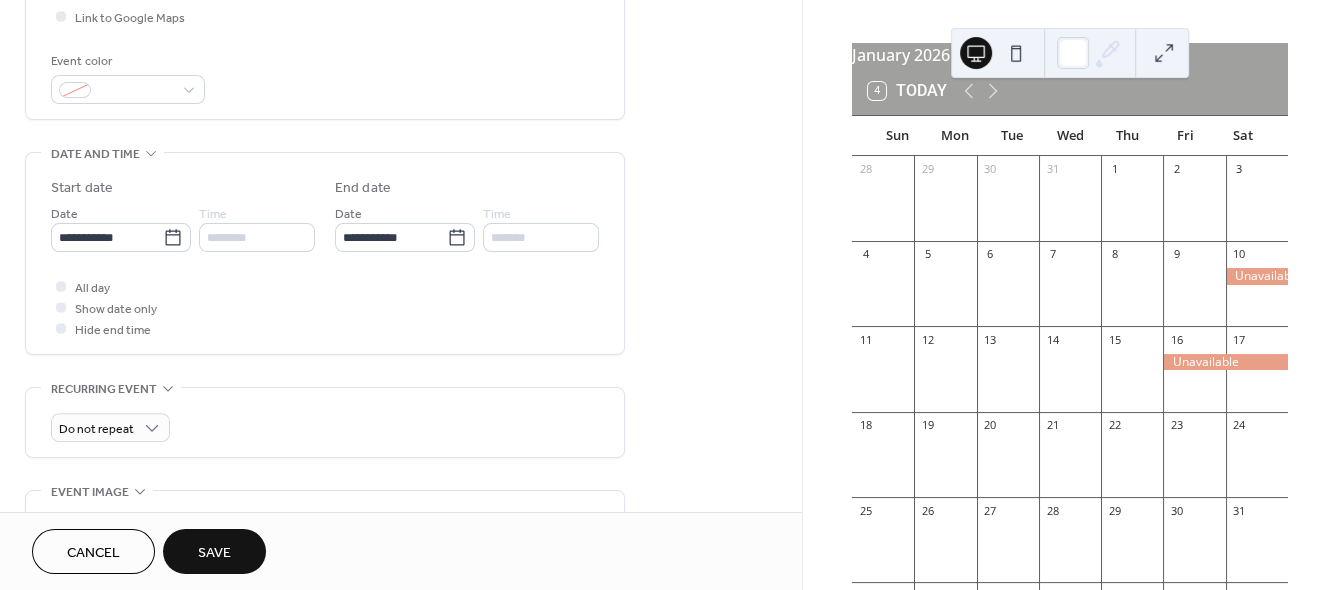 click on "Save" at bounding box center [214, 553] 